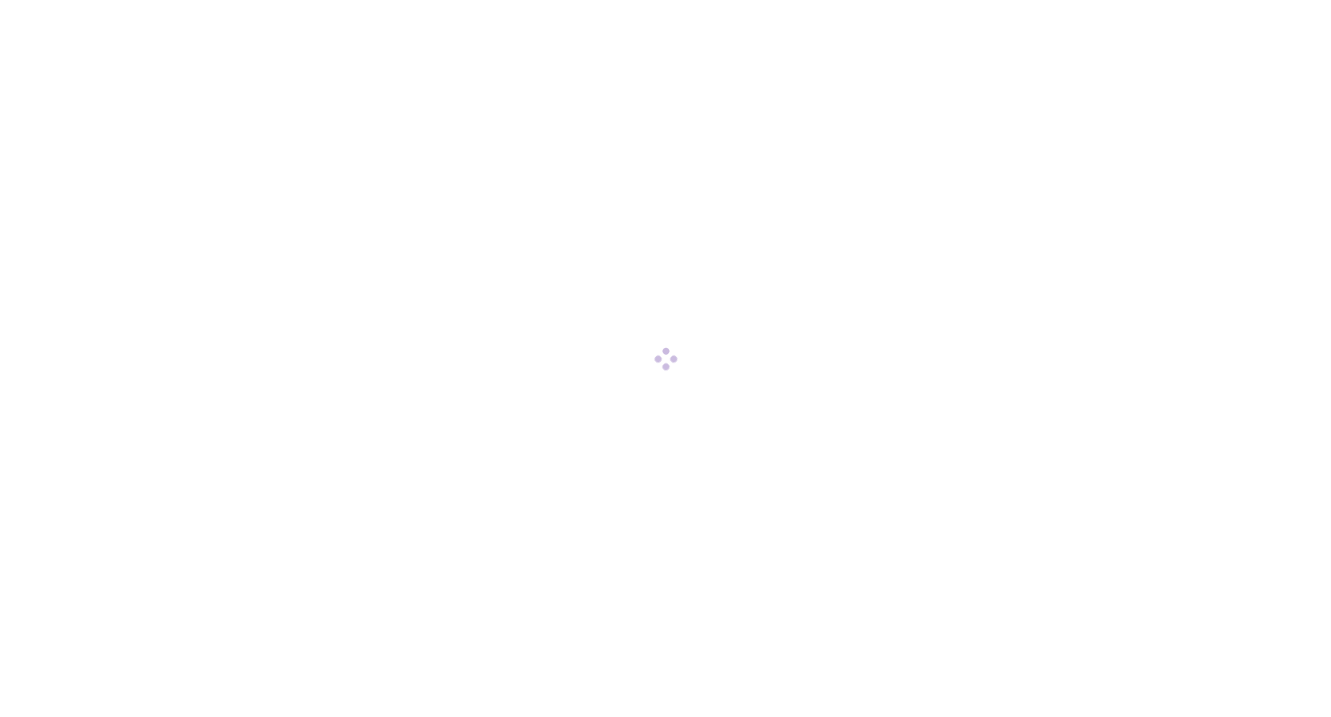 scroll, scrollTop: 0, scrollLeft: 0, axis: both 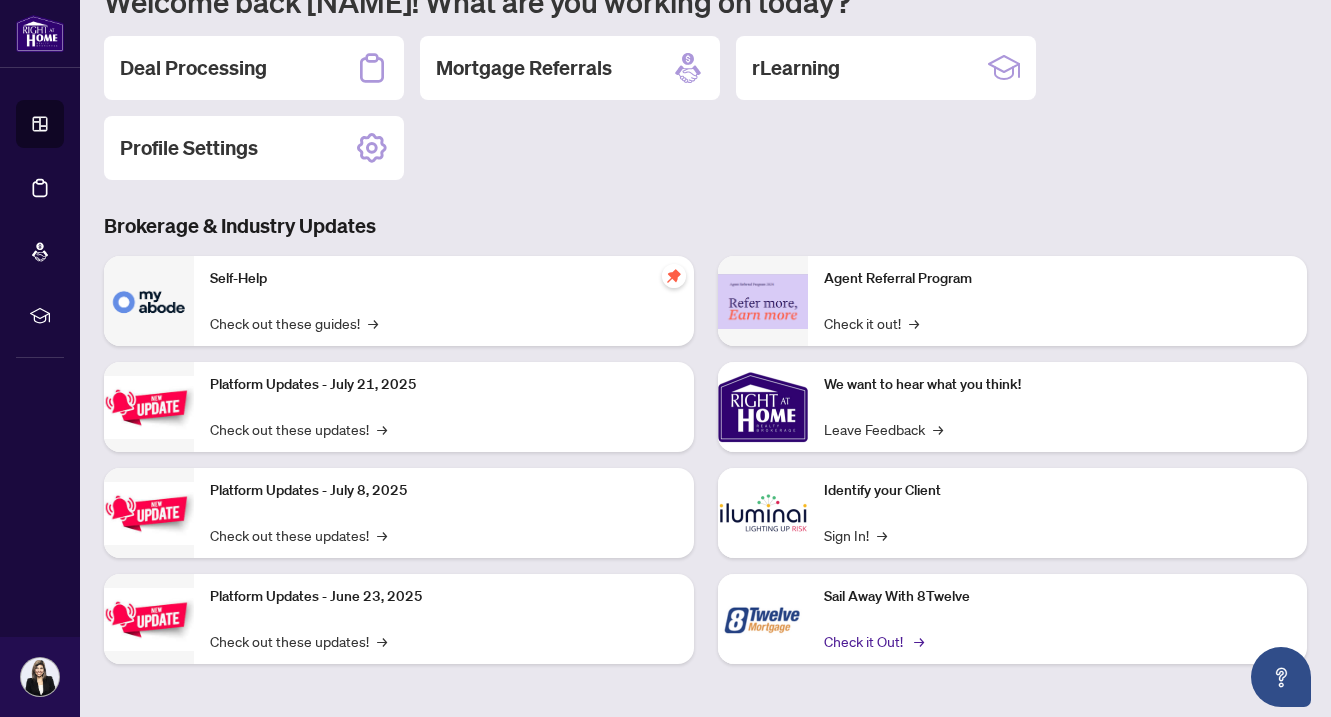 click on "Check it Out! →" at bounding box center [872, 641] 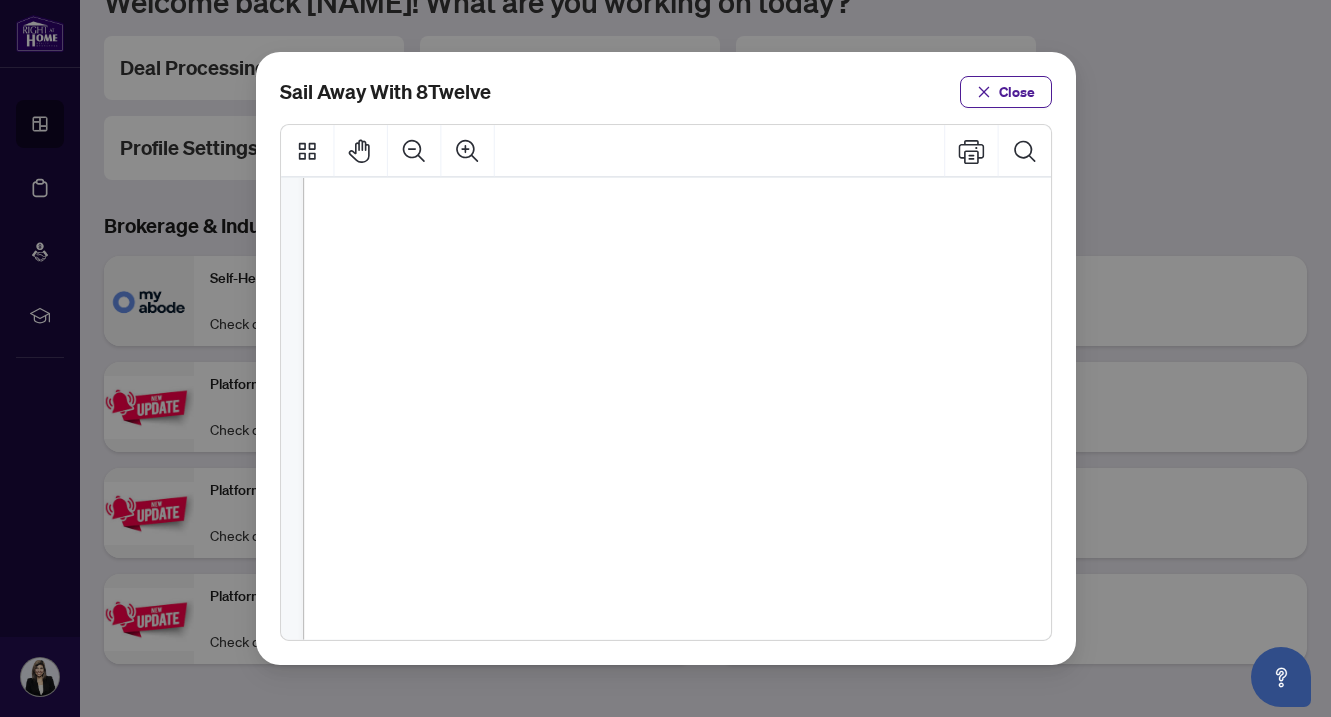 scroll, scrollTop: 503, scrollLeft: 0, axis: vertical 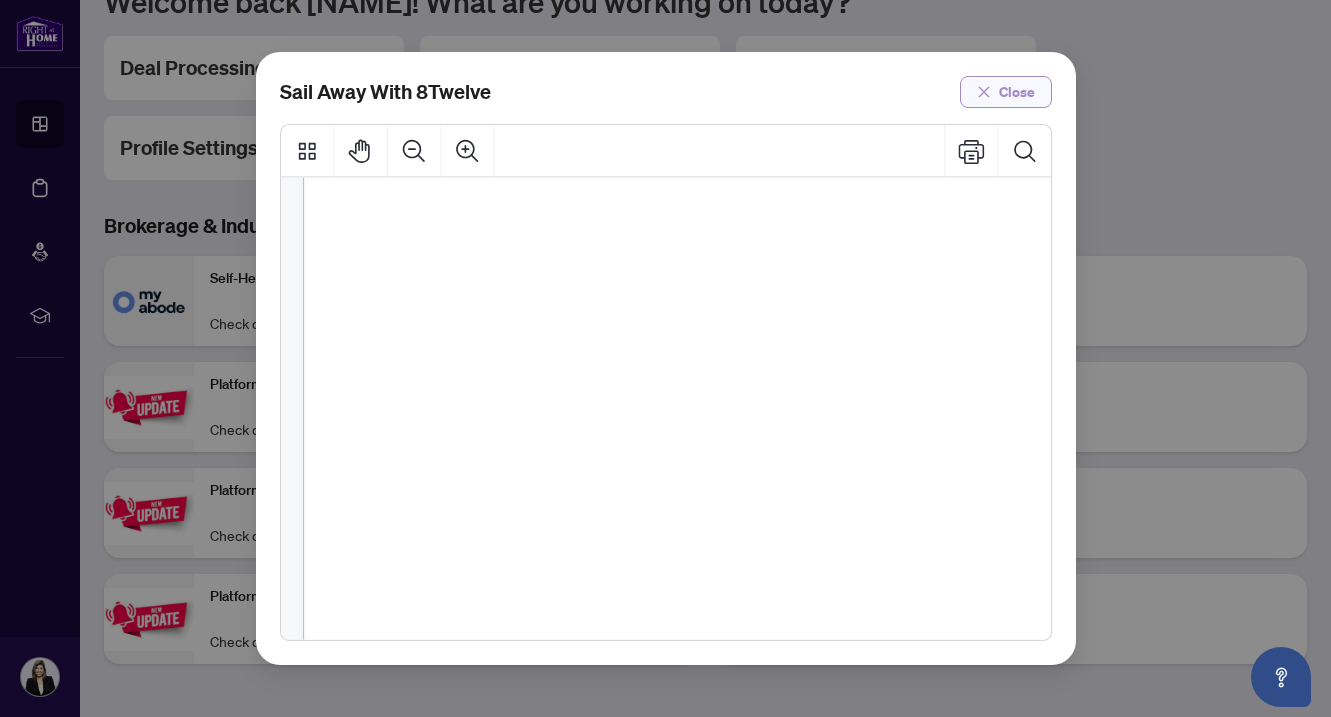 click on "Close" at bounding box center [1017, 92] 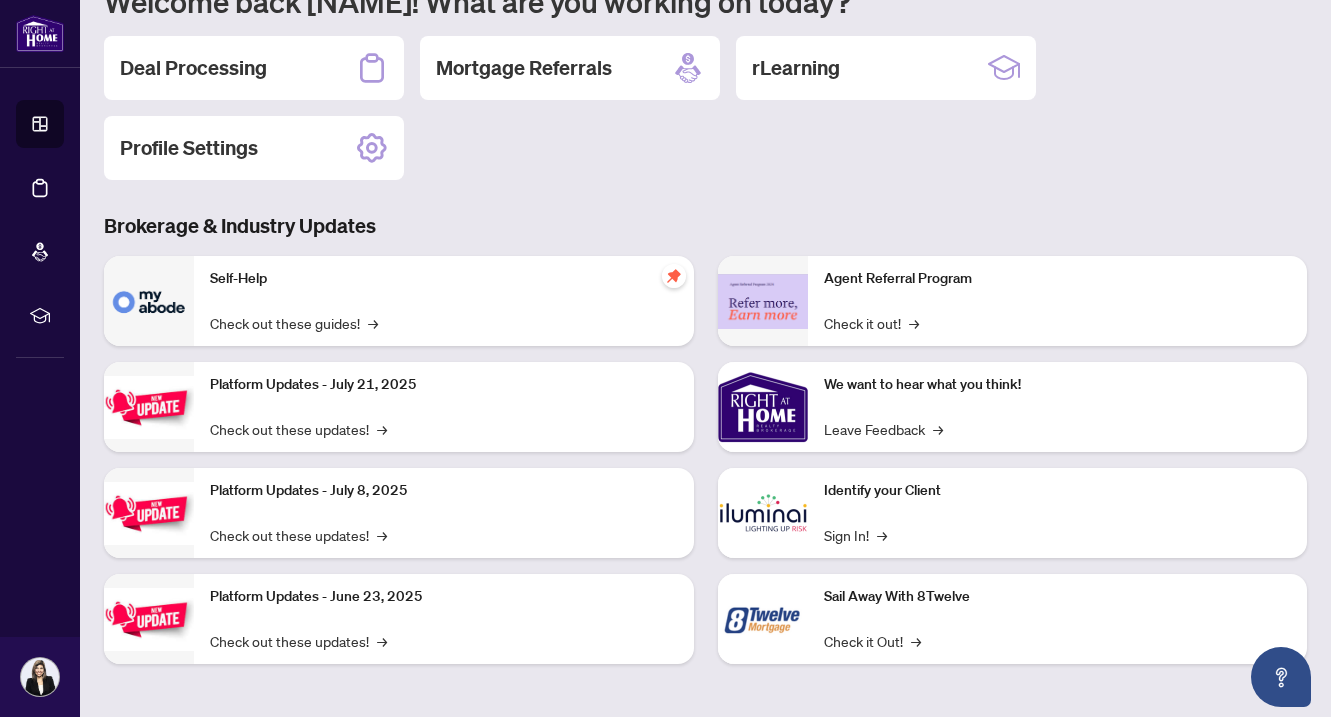 click on "Brokerage & Industry Updates" at bounding box center (705, 226) 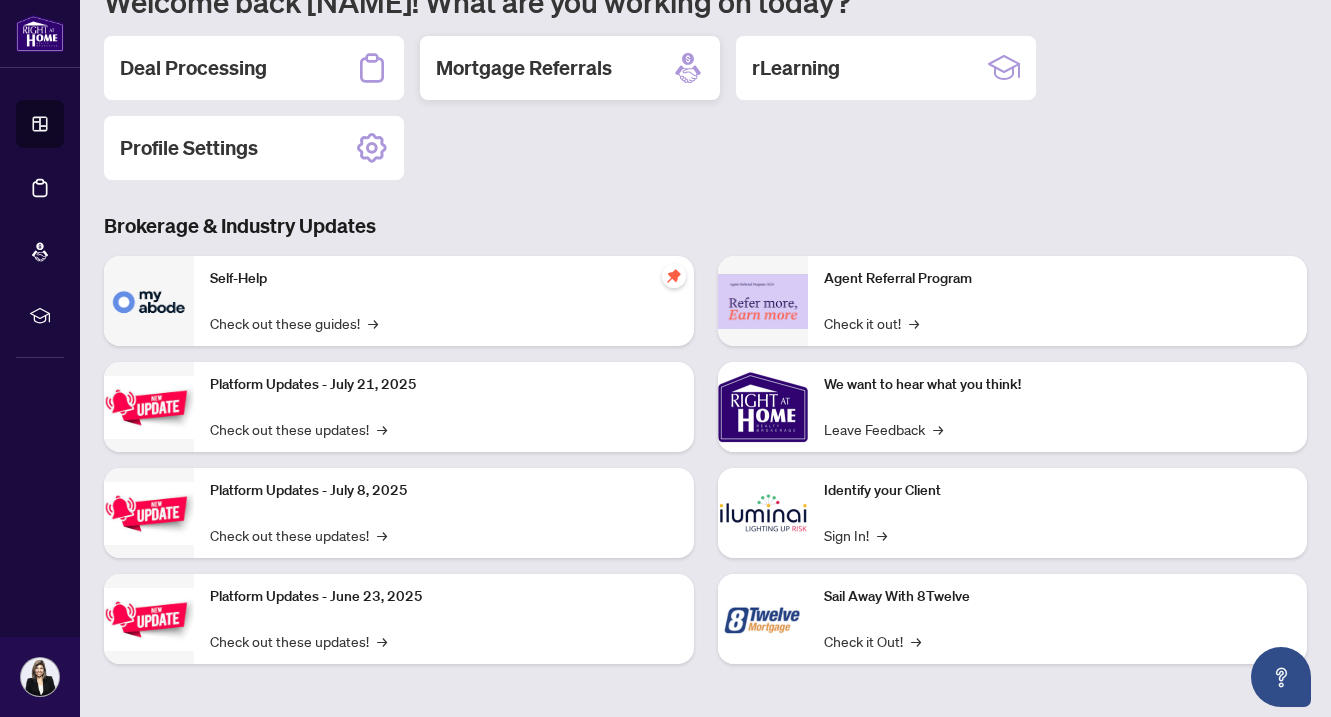 click on "Mortgage Referrals" at bounding box center [524, 68] 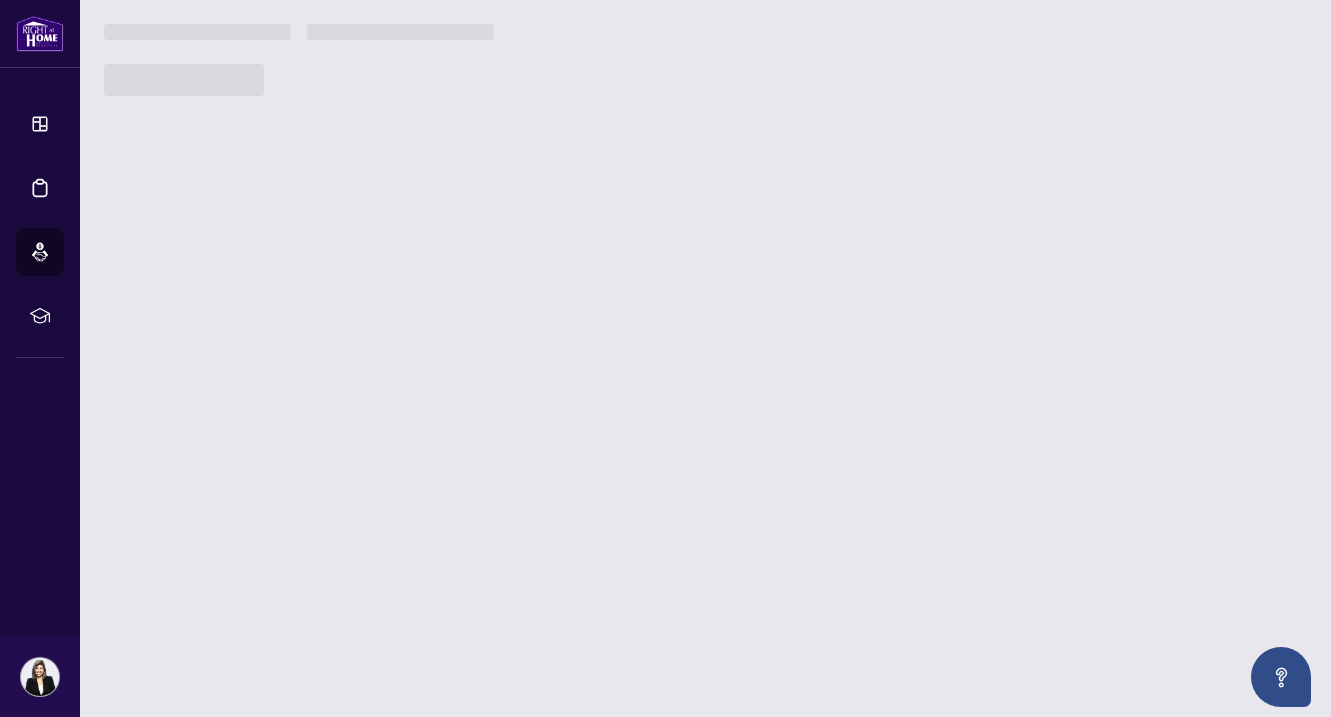 scroll, scrollTop: 0, scrollLeft: 0, axis: both 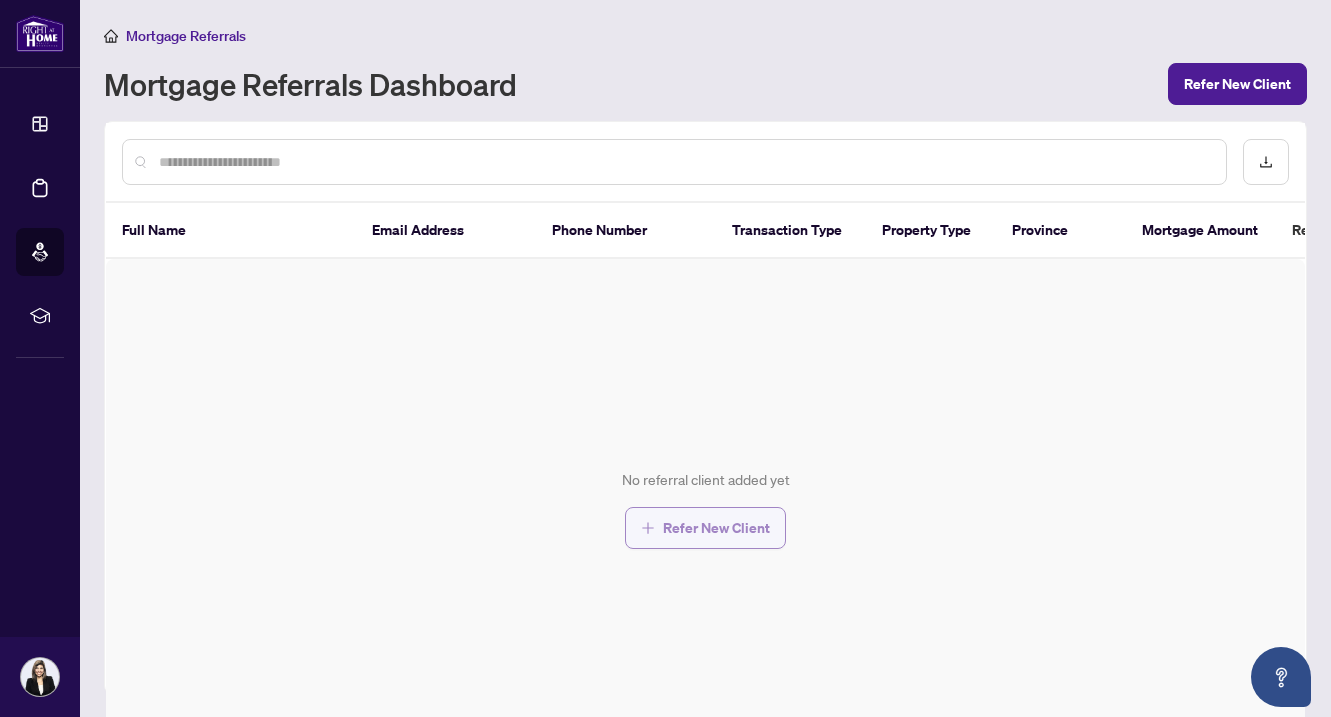 click on "Refer New Client" at bounding box center [716, 528] 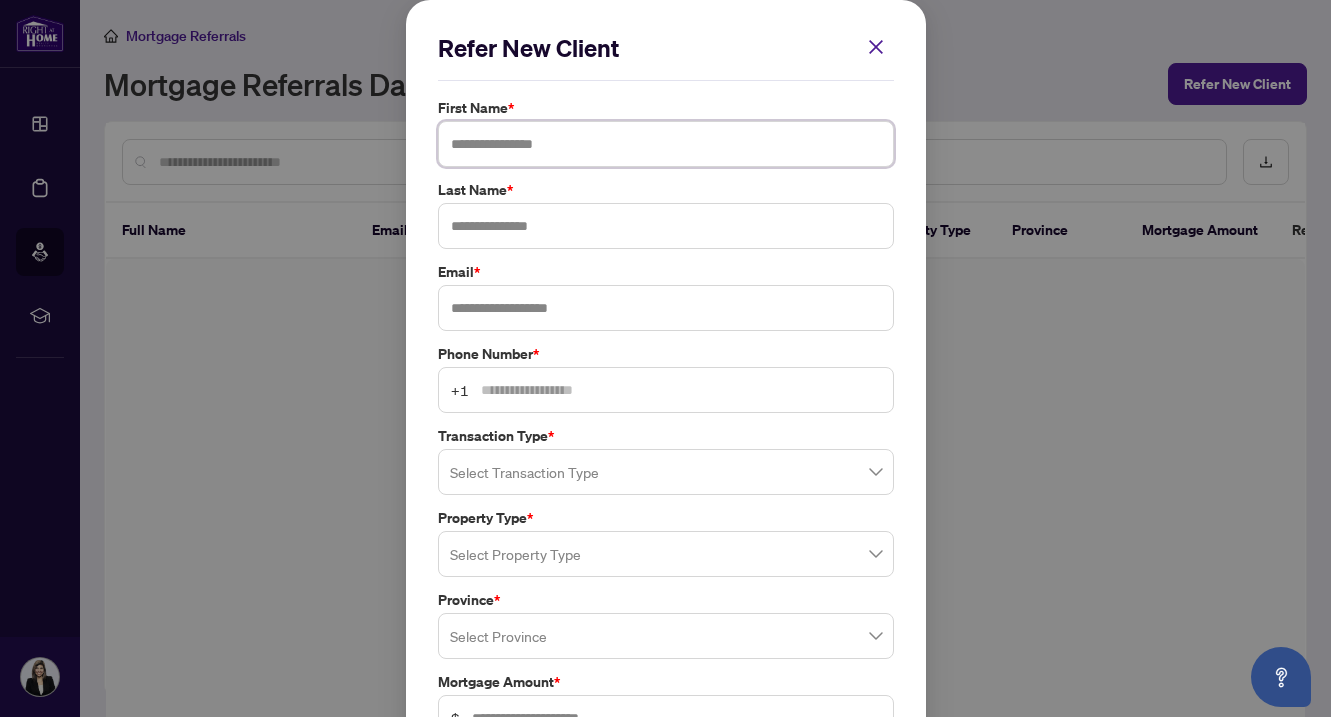 click at bounding box center [666, 144] 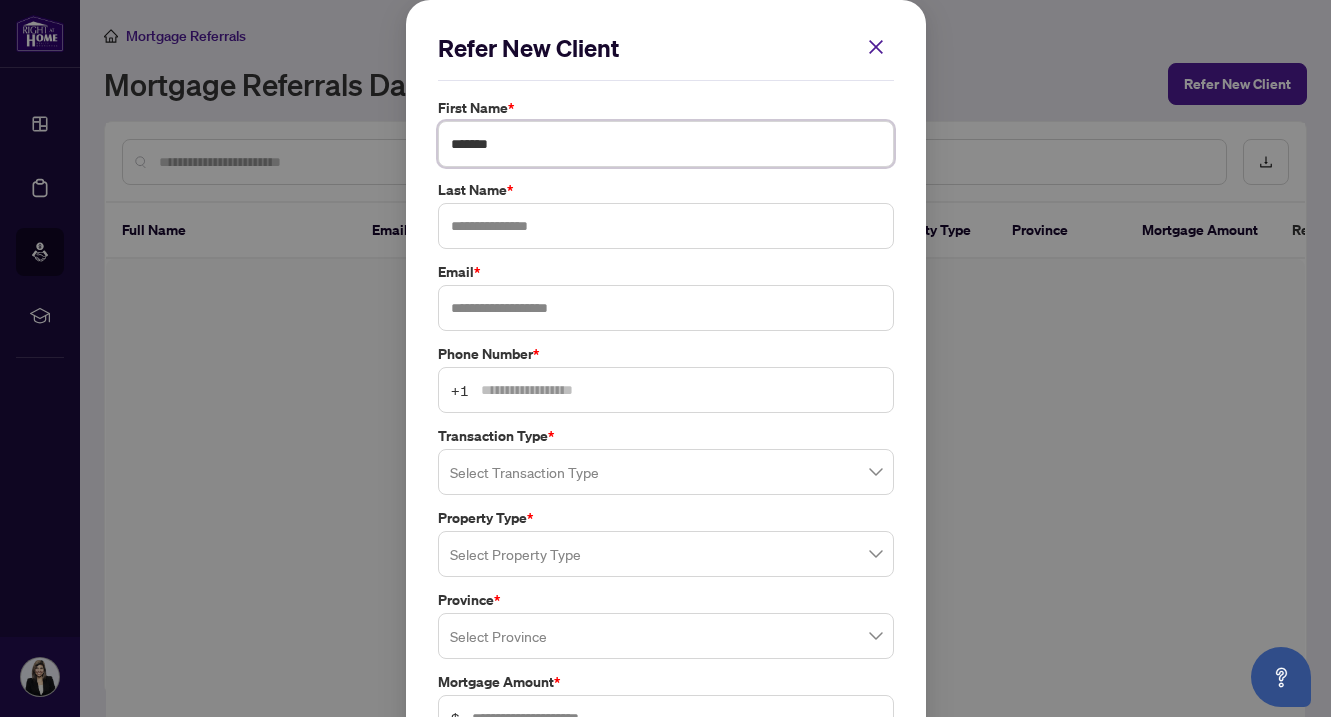 type on "*******" 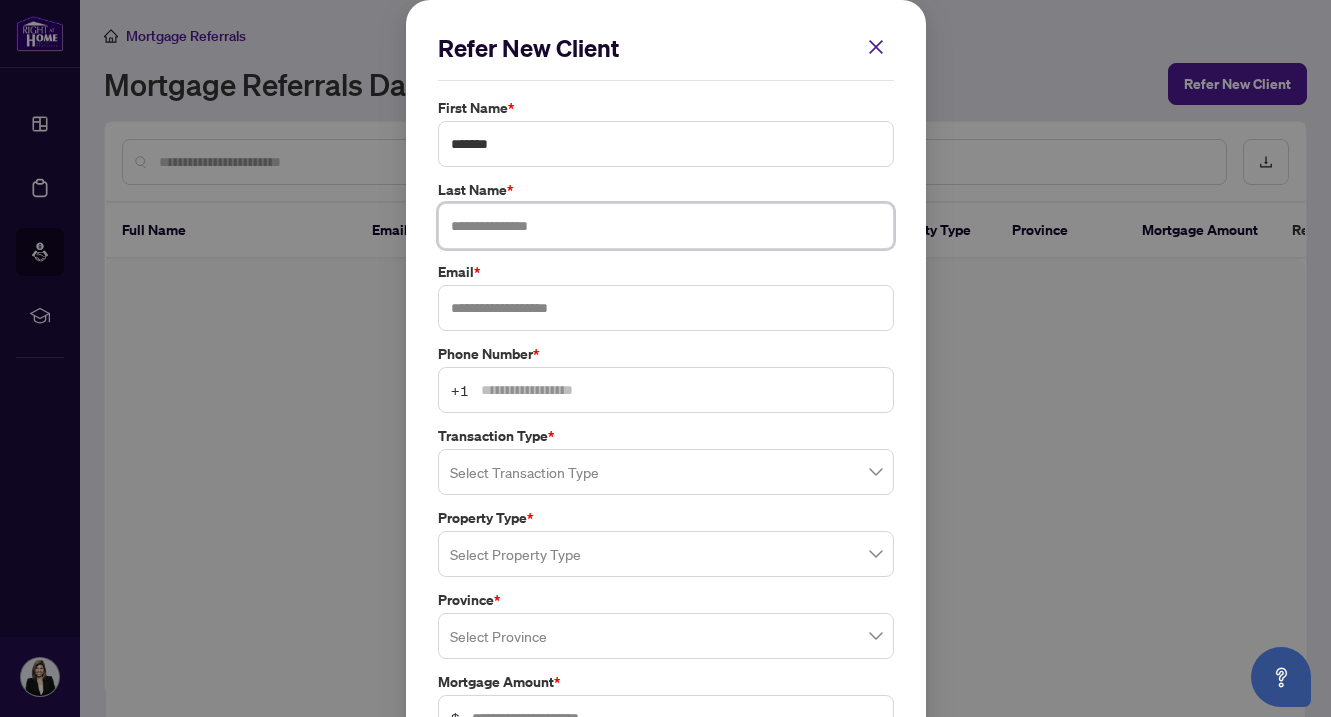 click at bounding box center [666, 226] 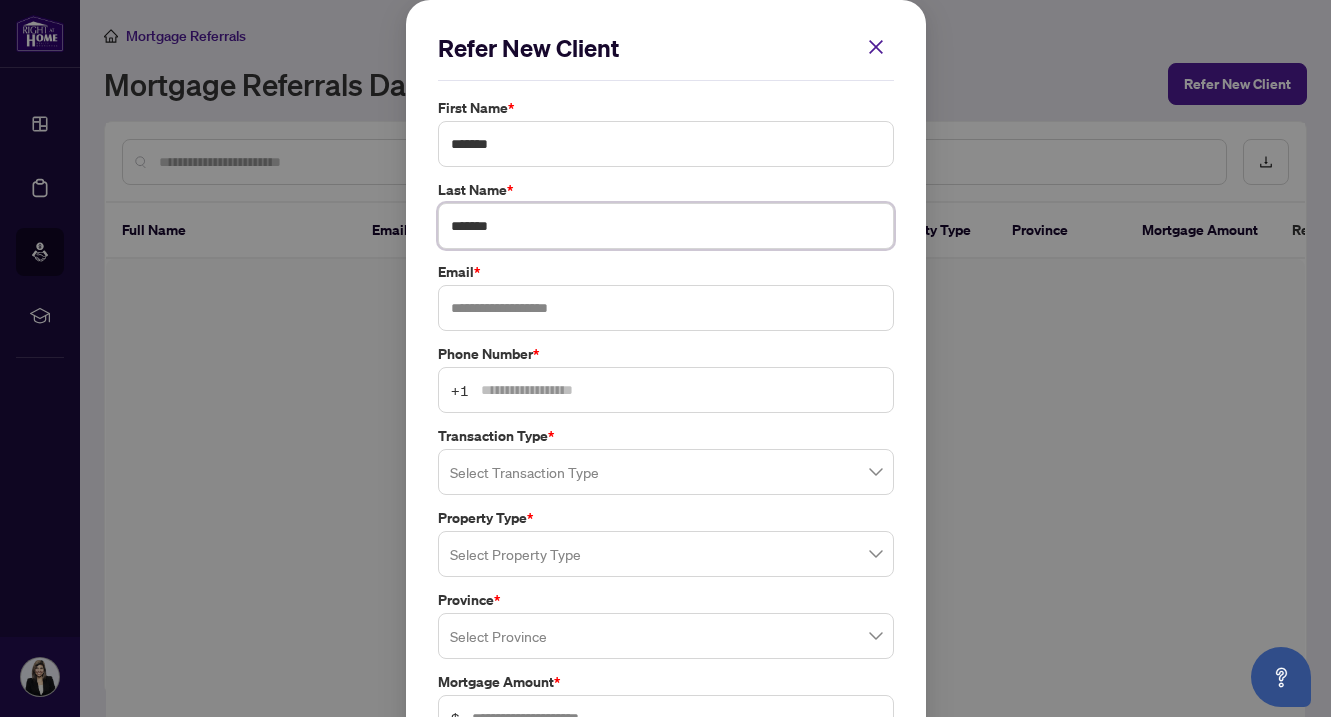 type on "*******" 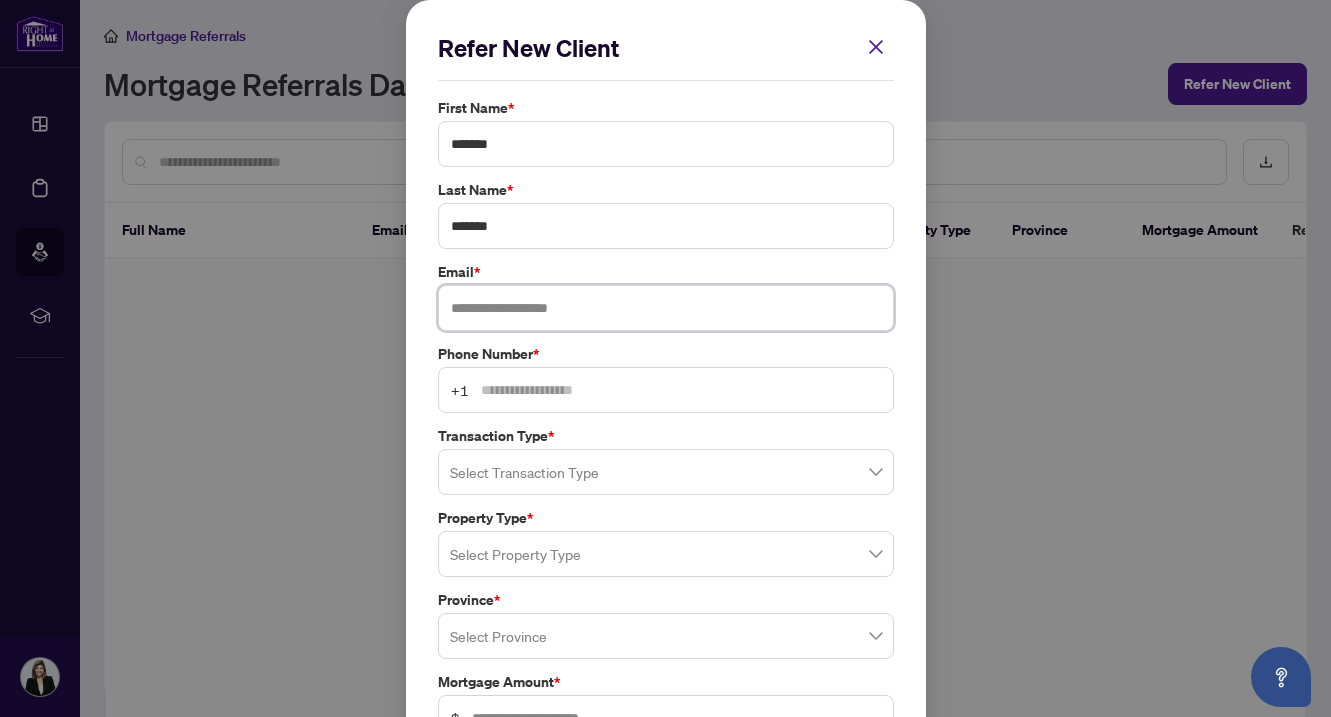 click at bounding box center [666, 308] 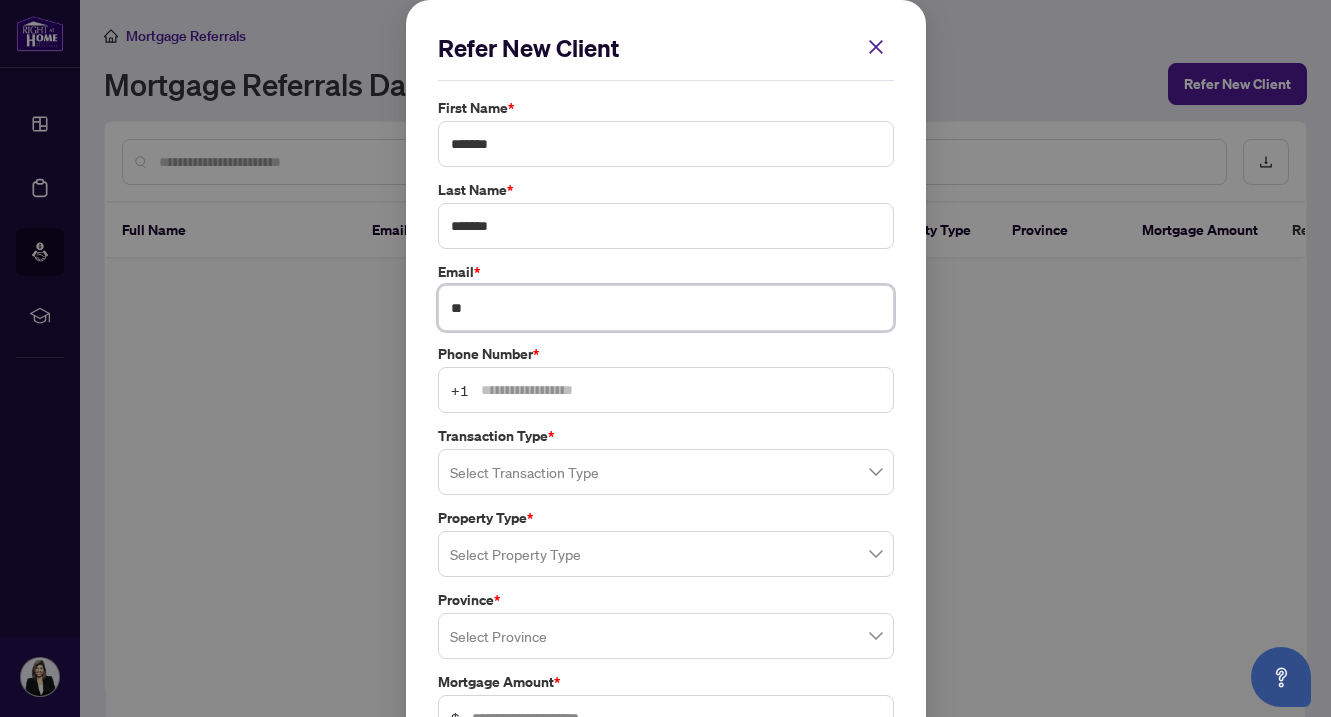type on "*" 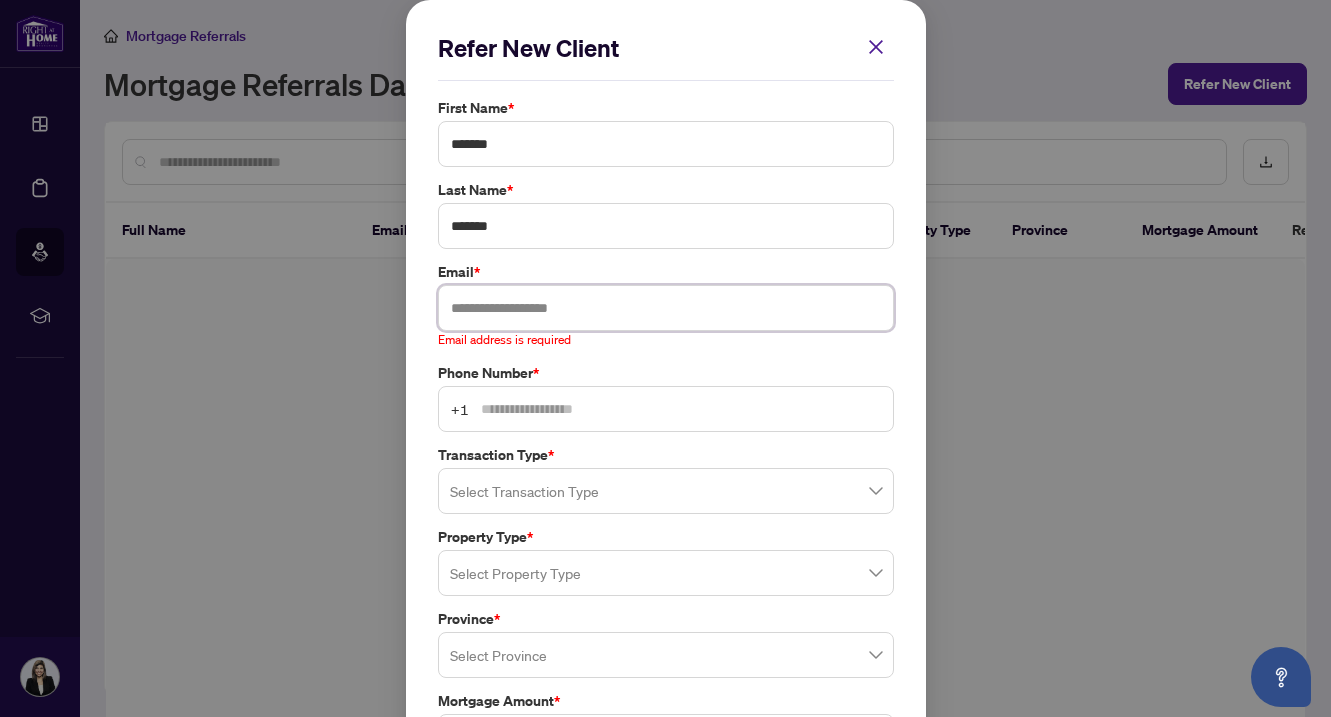 paste on "**********" 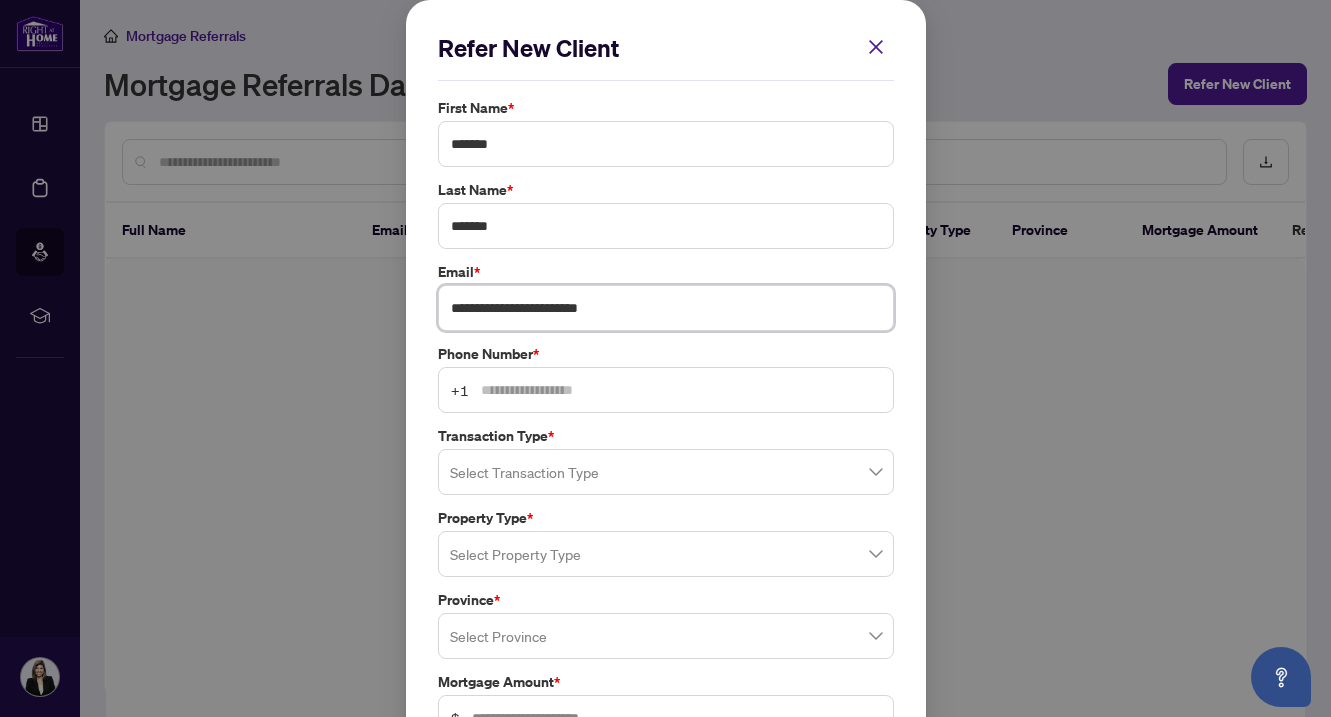 type on "**********" 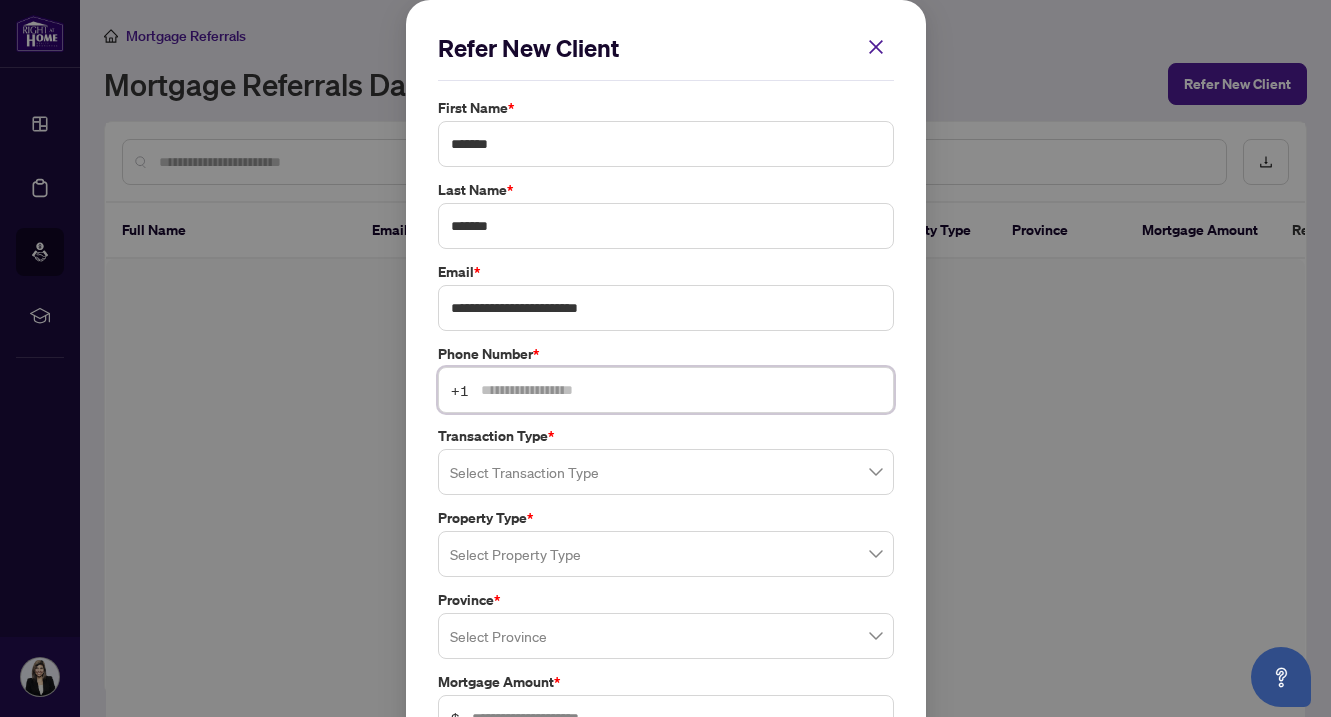 click at bounding box center [681, 390] 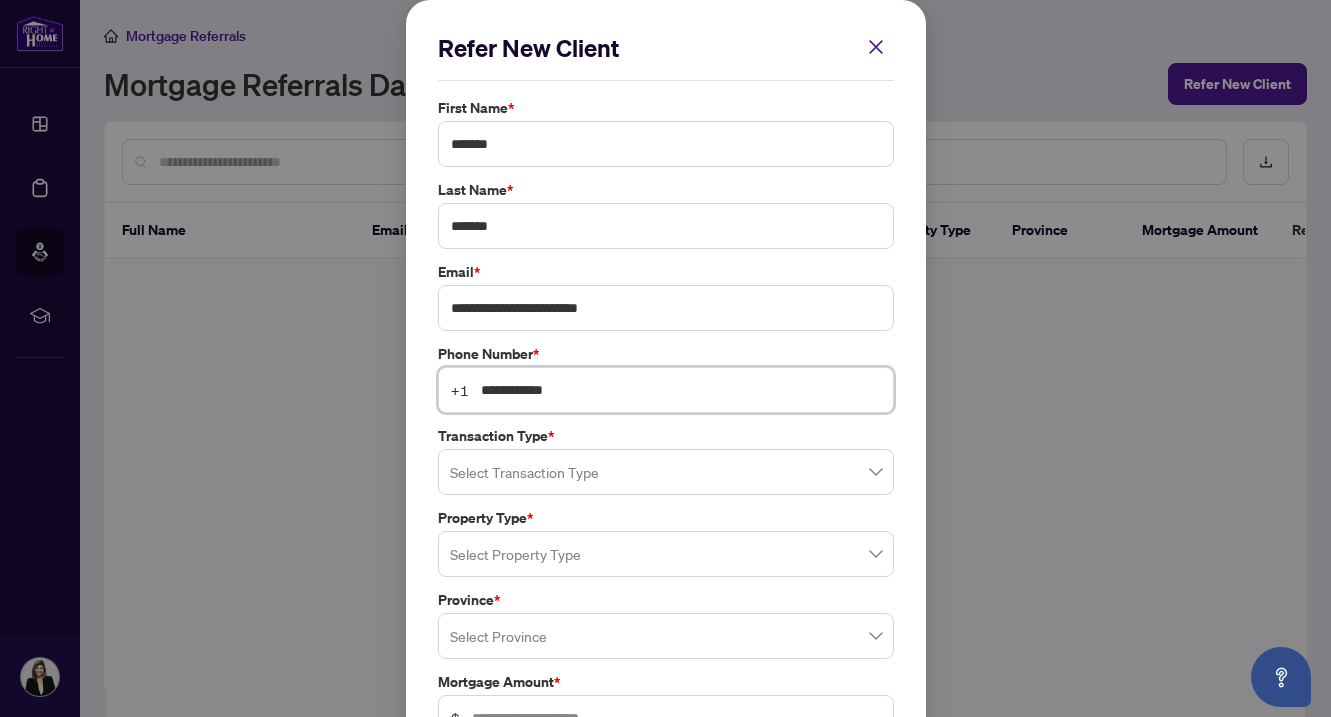 type on "**********" 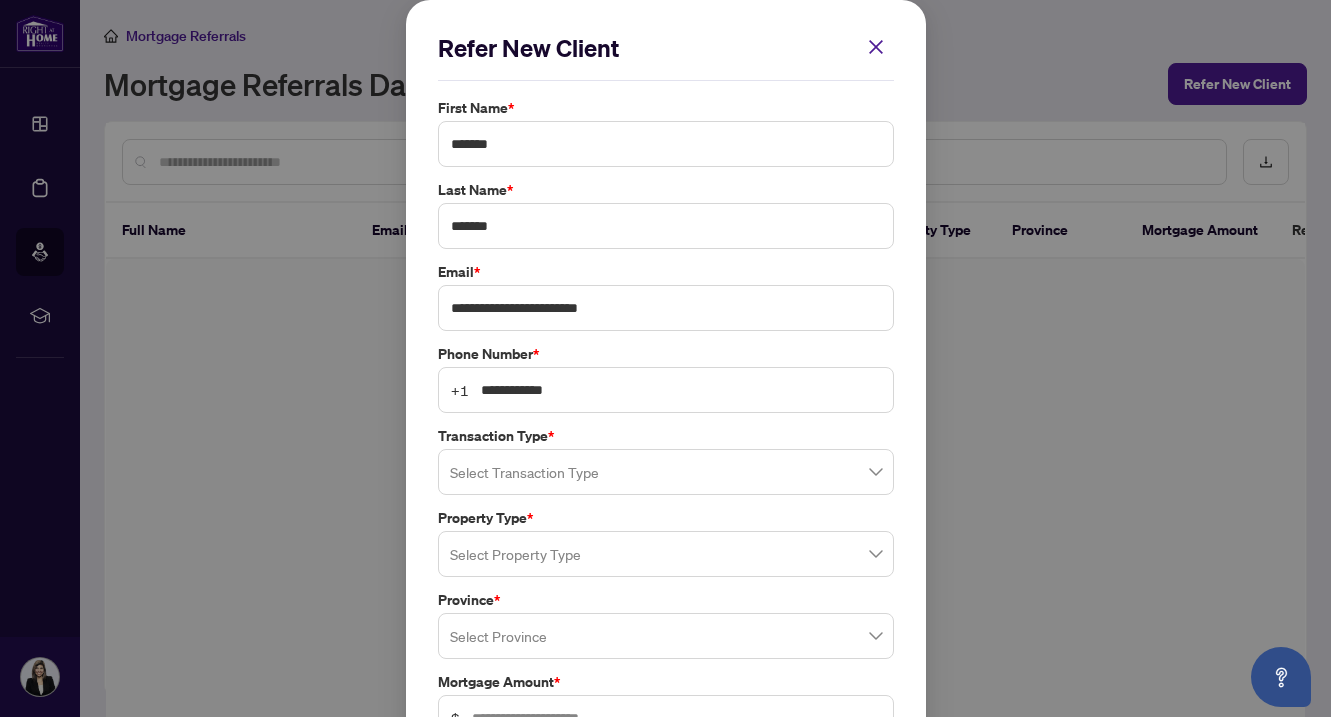 click at bounding box center [666, 472] 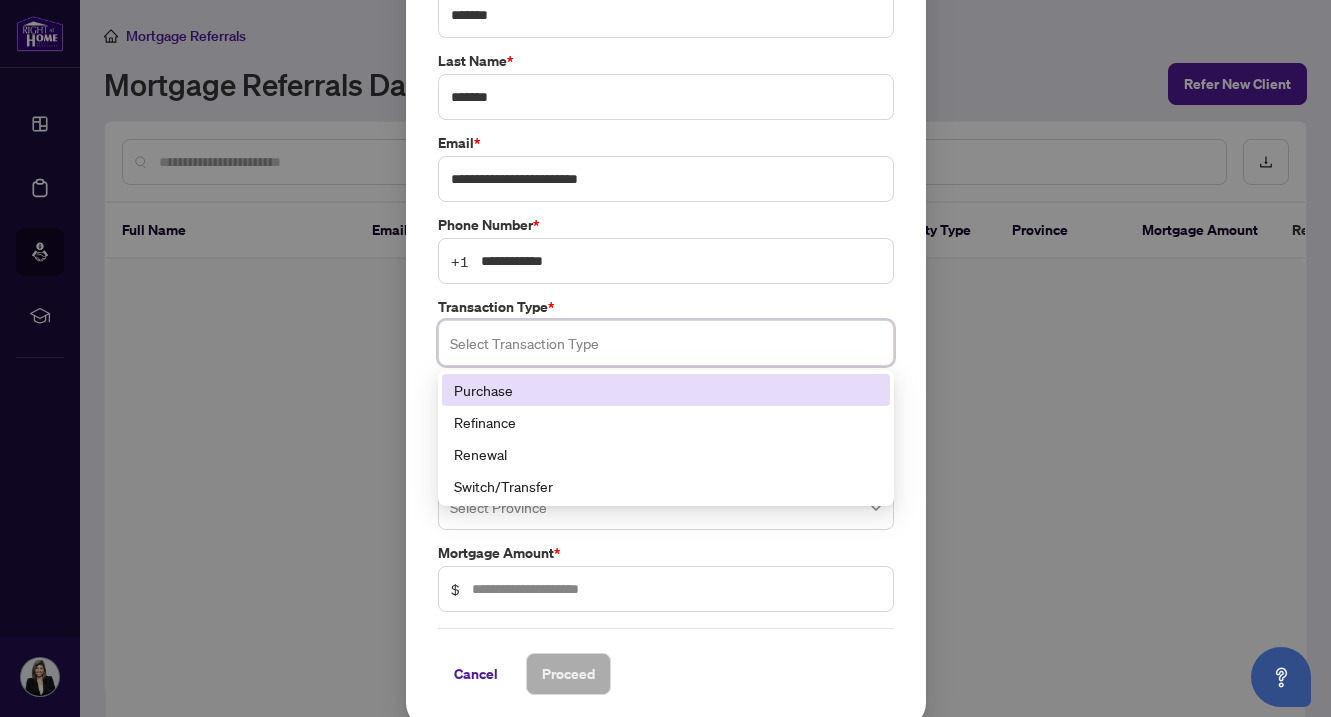 scroll, scrollTop: 139, scrollLeft: 0, axis: vertical 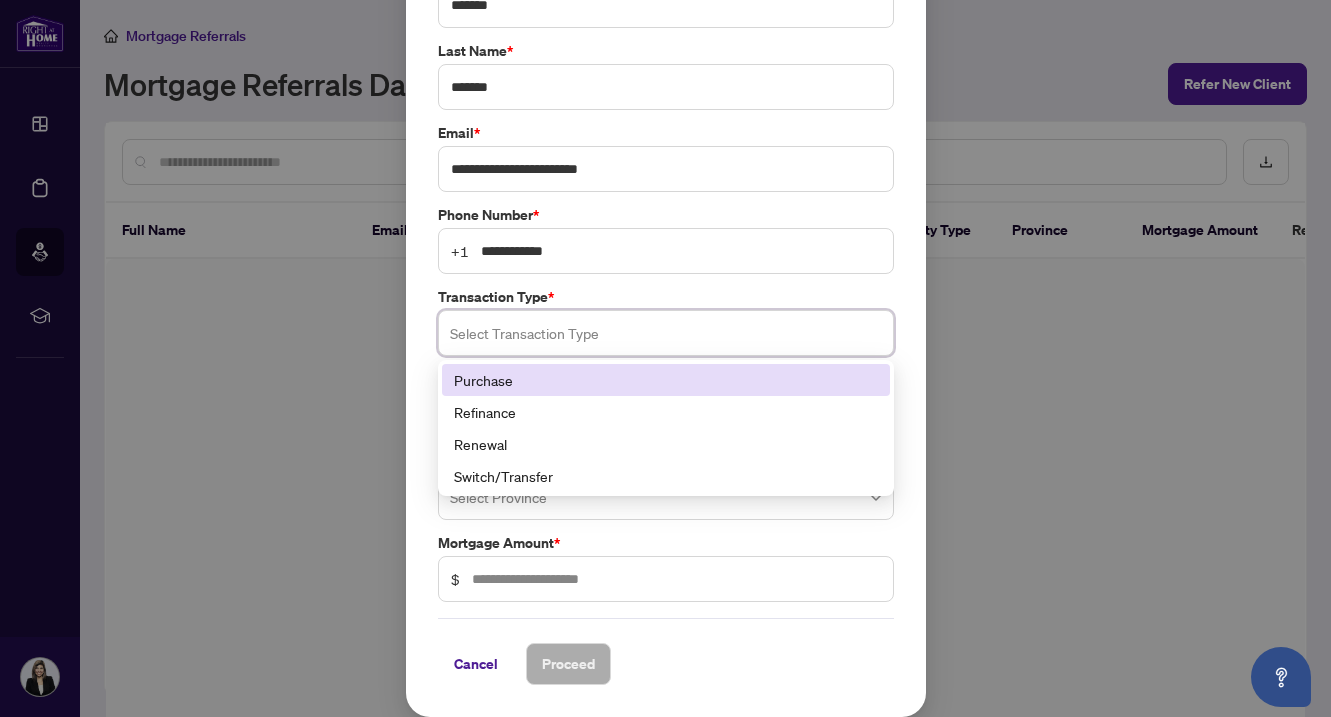 click on "Switch/Transfer" at bounding box center [666, 476] 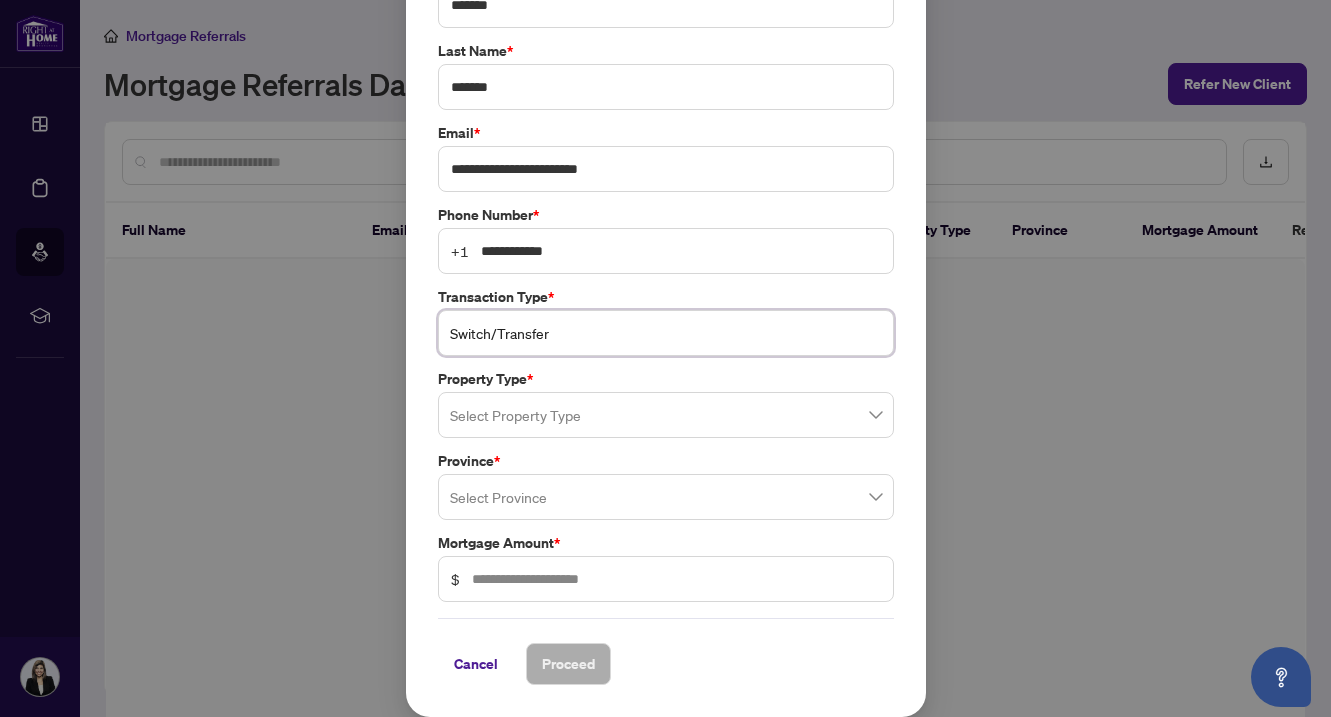 click on "Switch/Transfer" at bounding box center (666, 333) 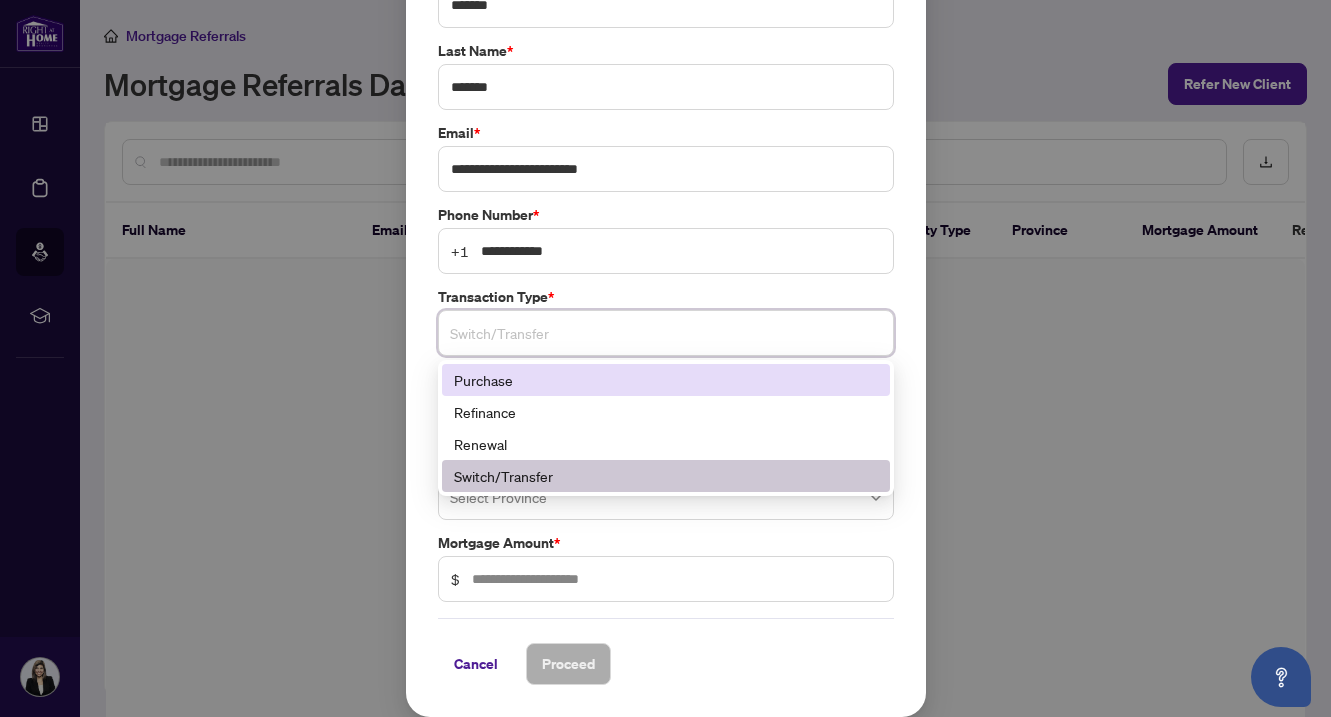 click on "Purchase" at bounding box center (666, 380) 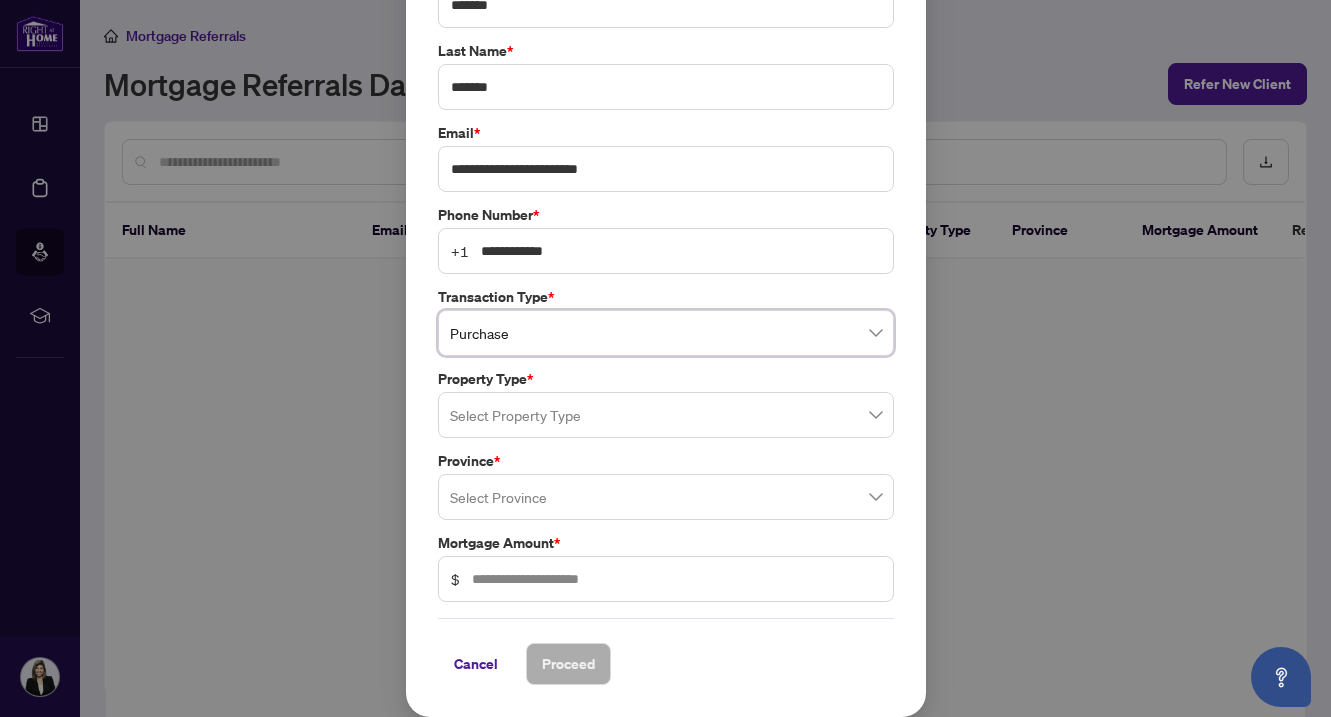 click at bounding box center [666, 415] 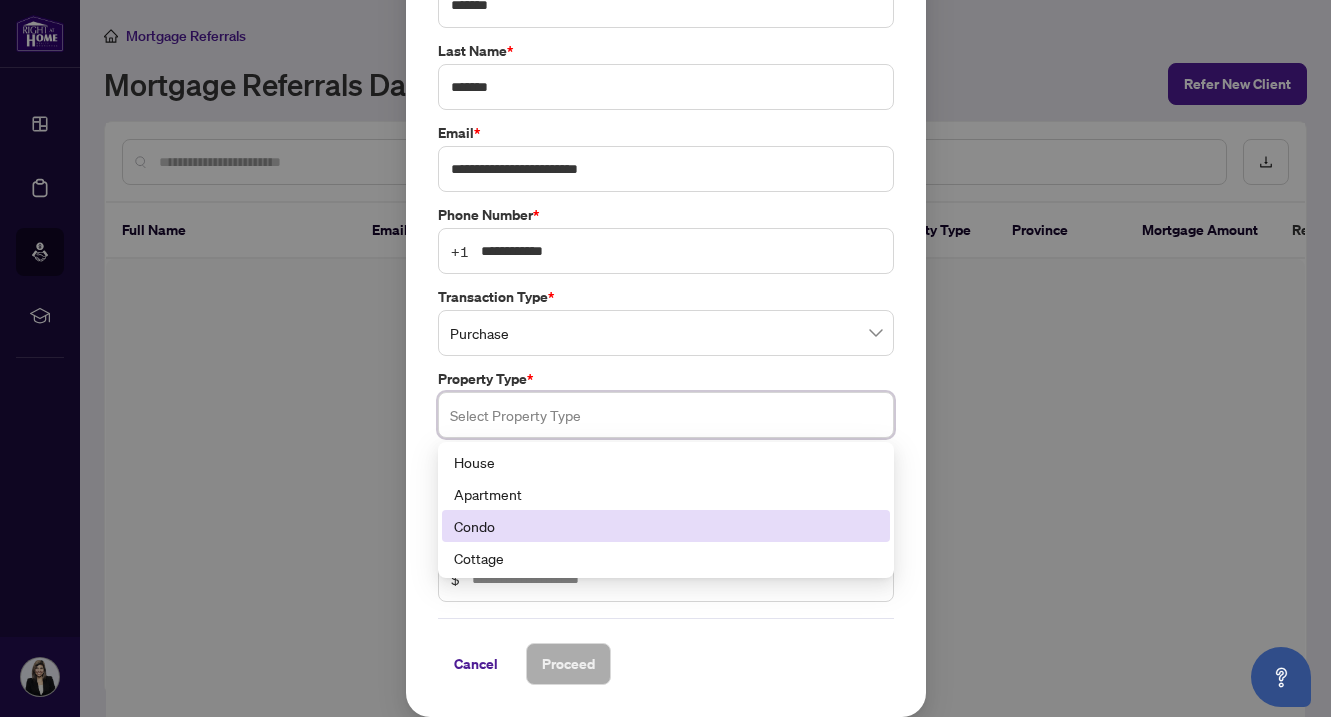 click on "Condo" at bounding box center (666, 526) 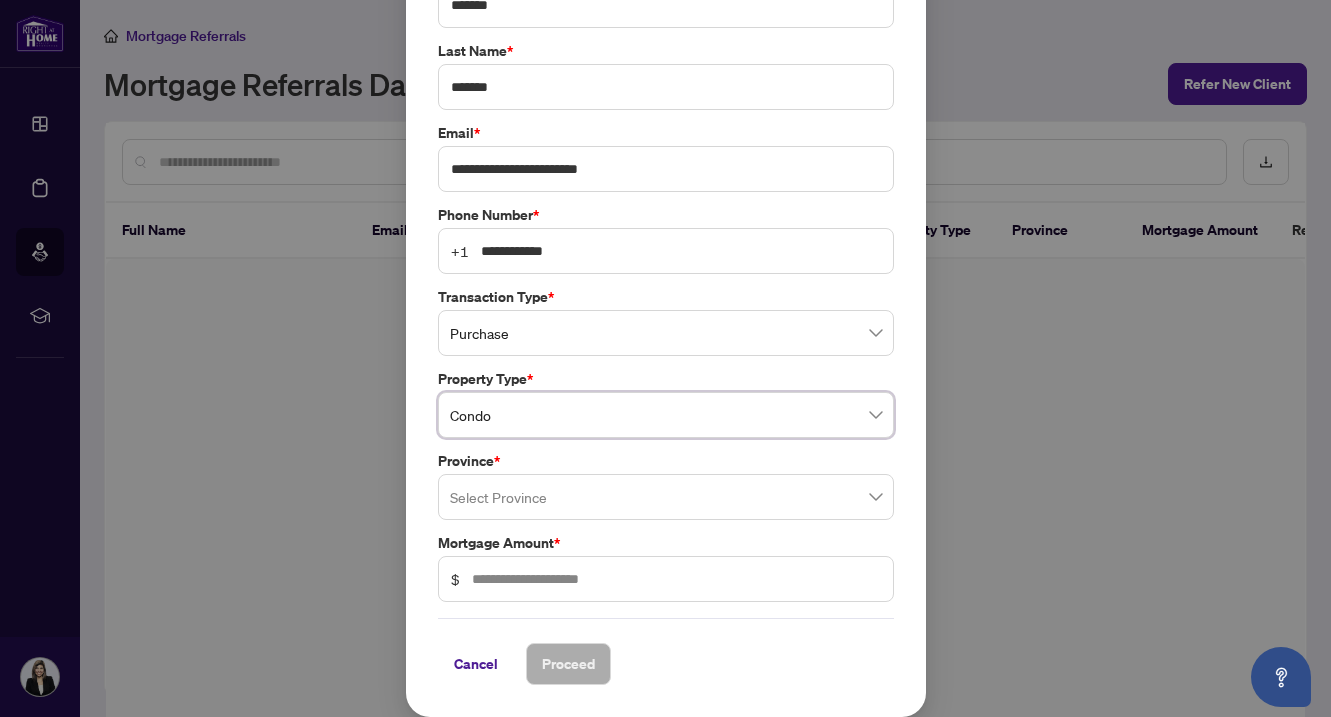 click at bounding box center (666, 497) 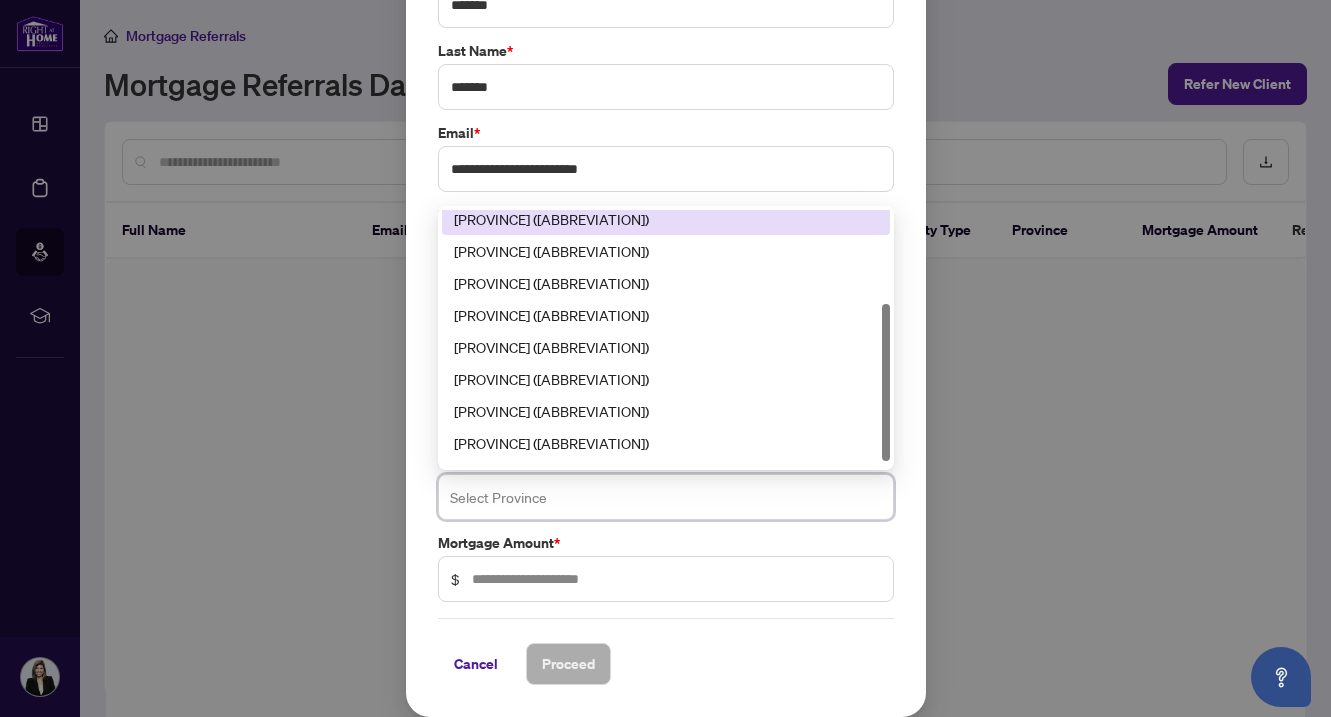 scroll, scrollTop: 152, scrollLeft: 0, axis: vertical 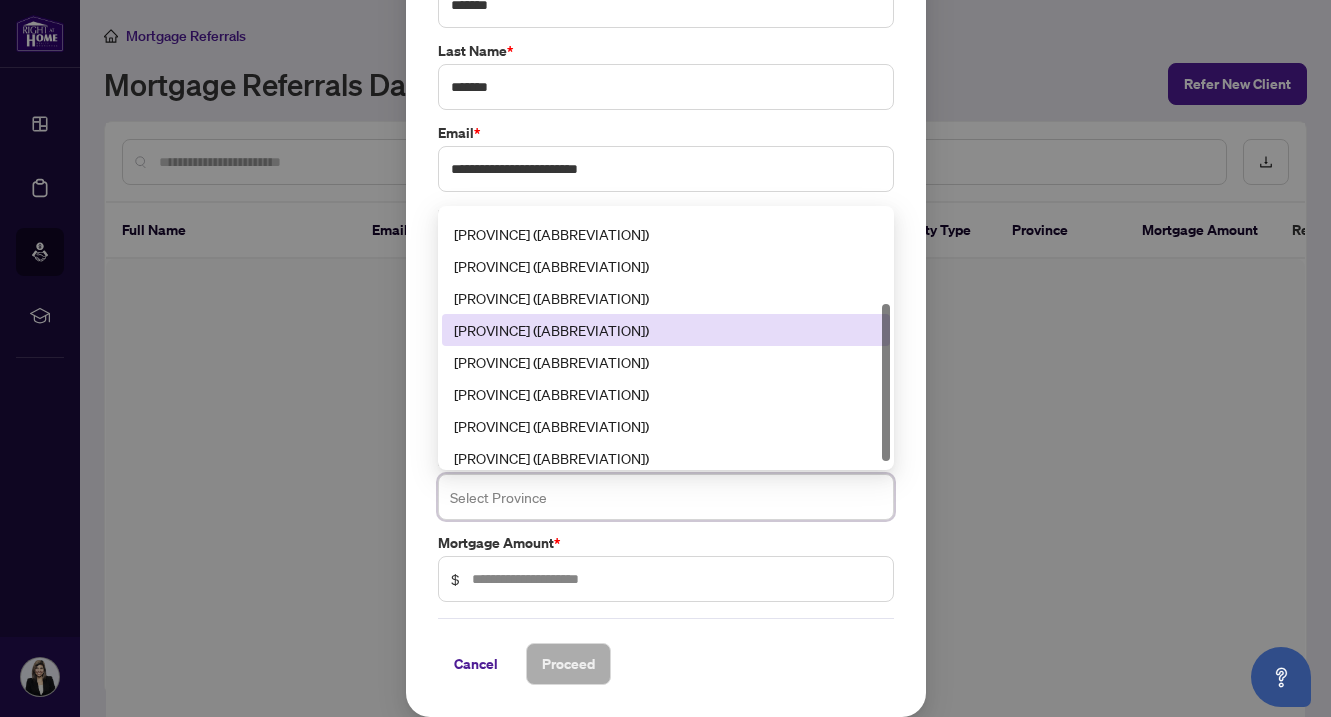 click on "[PROVINCE] ([ABBREVIATION])" at bounding box center (666, 330) 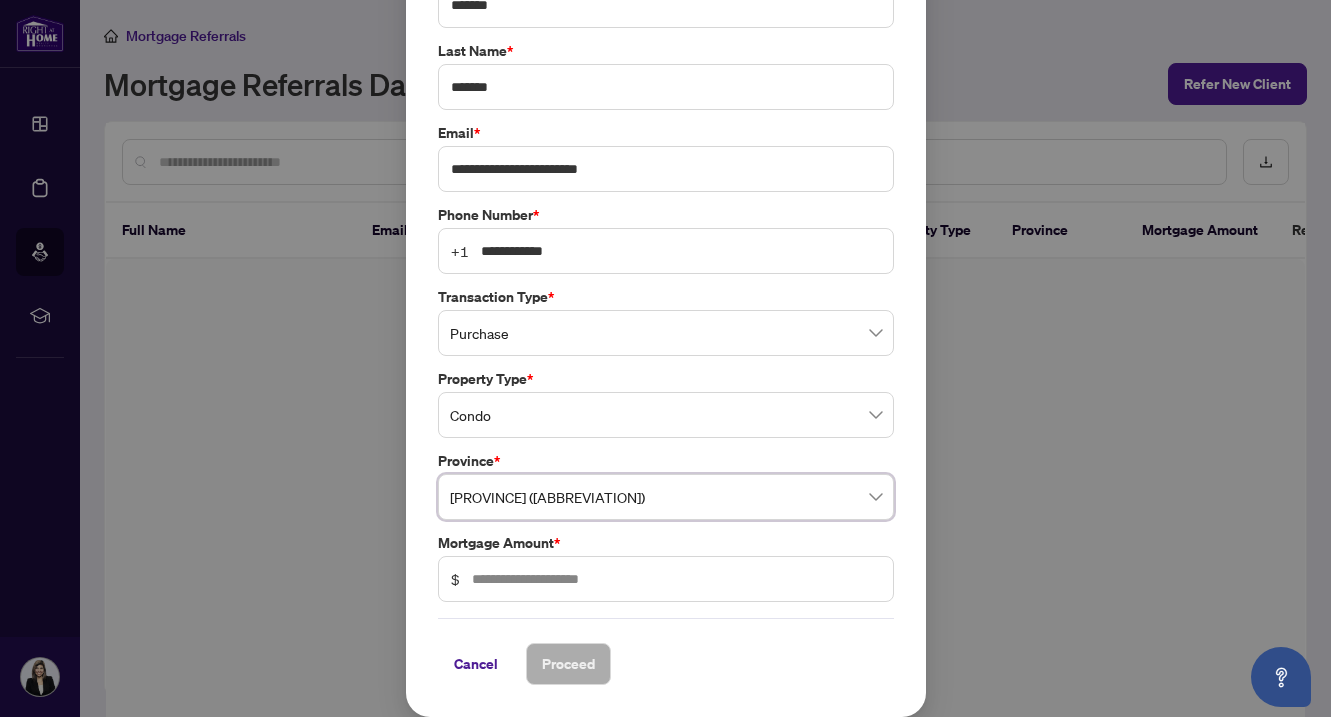 click on "Mortgage Amount *" at bounding box center [666, 543] 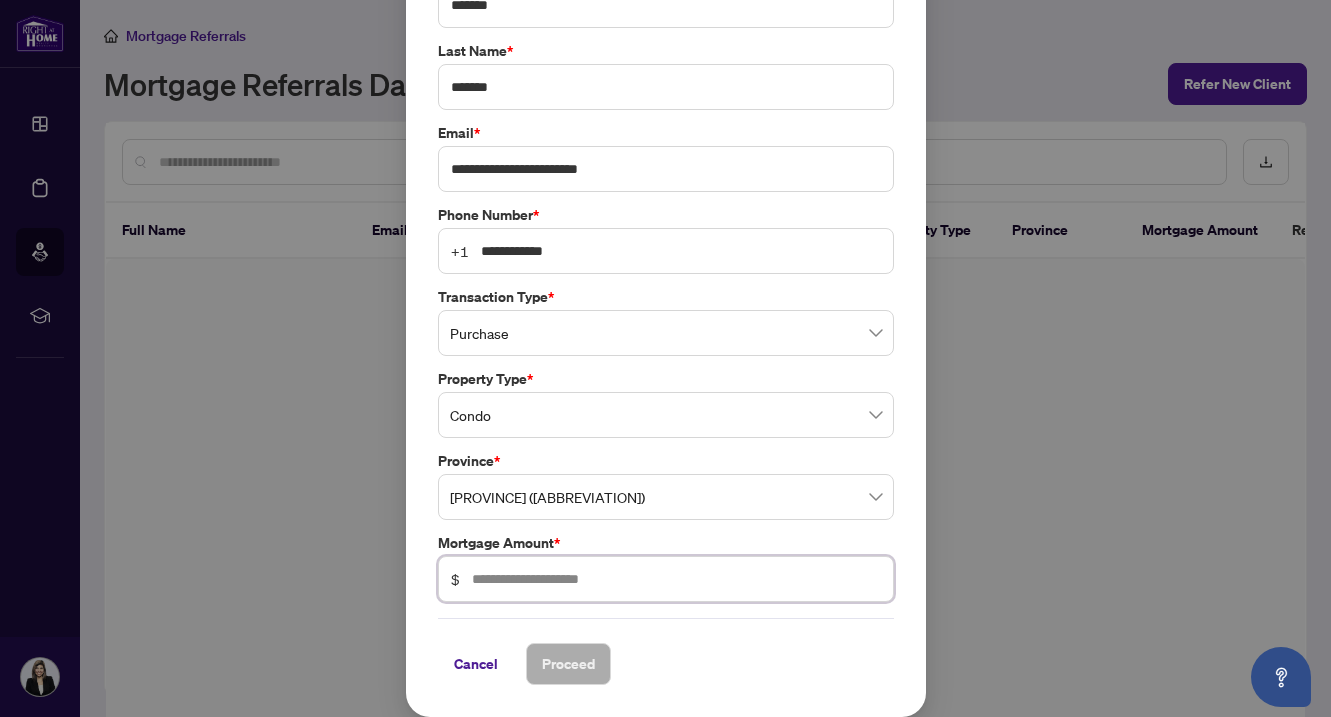 click at bounding box center (676, 579) 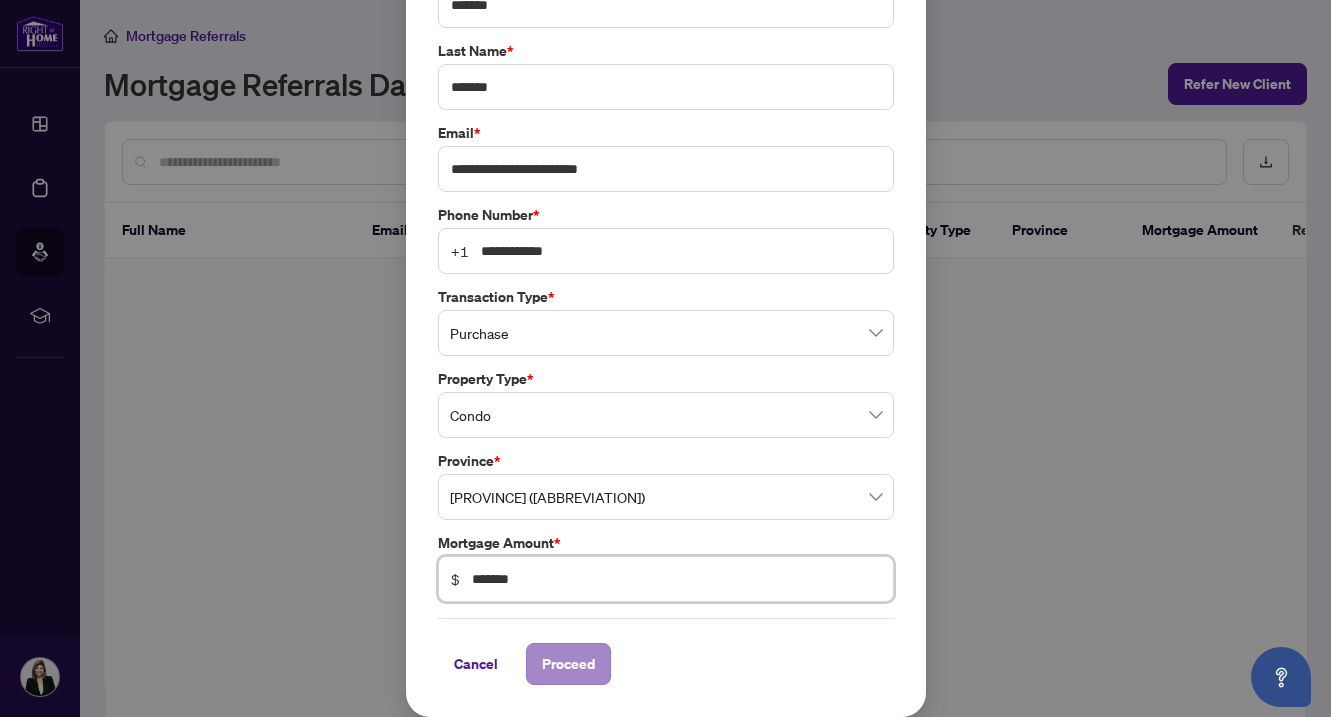 type on "*******" 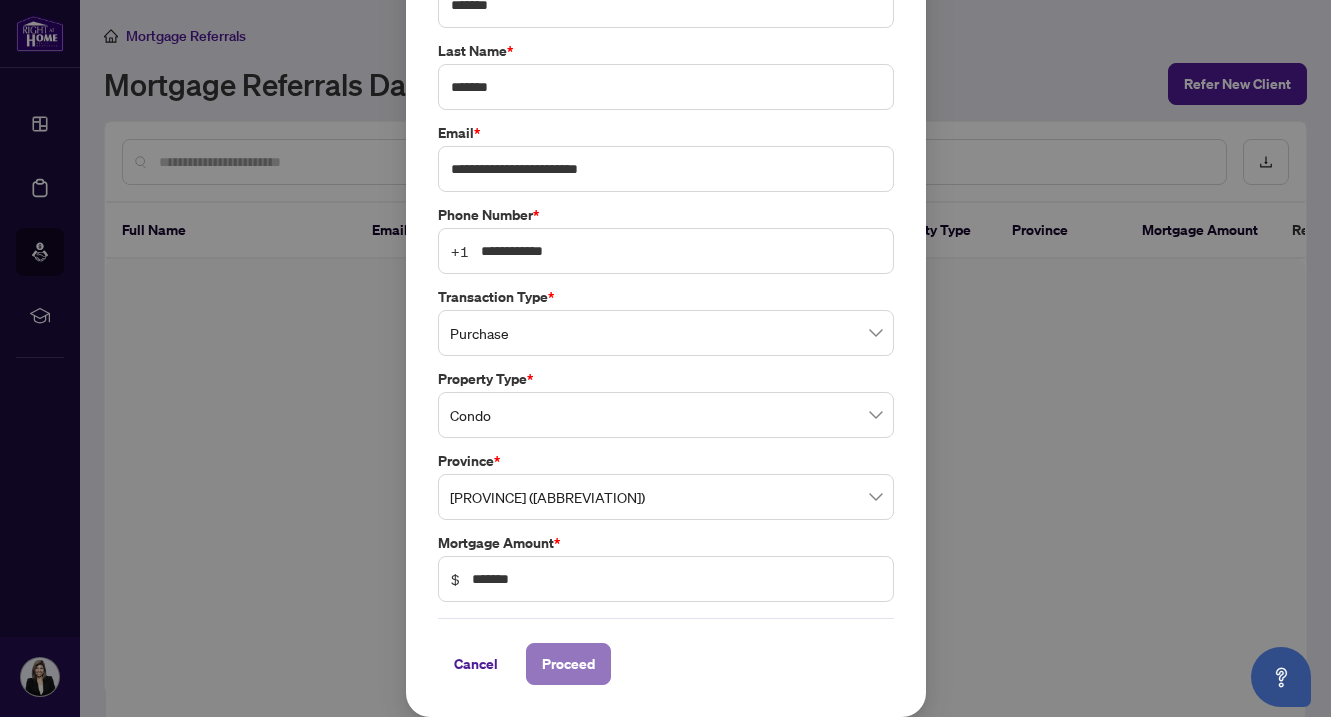 click on "Proceed" at bounding box center [568, 664] 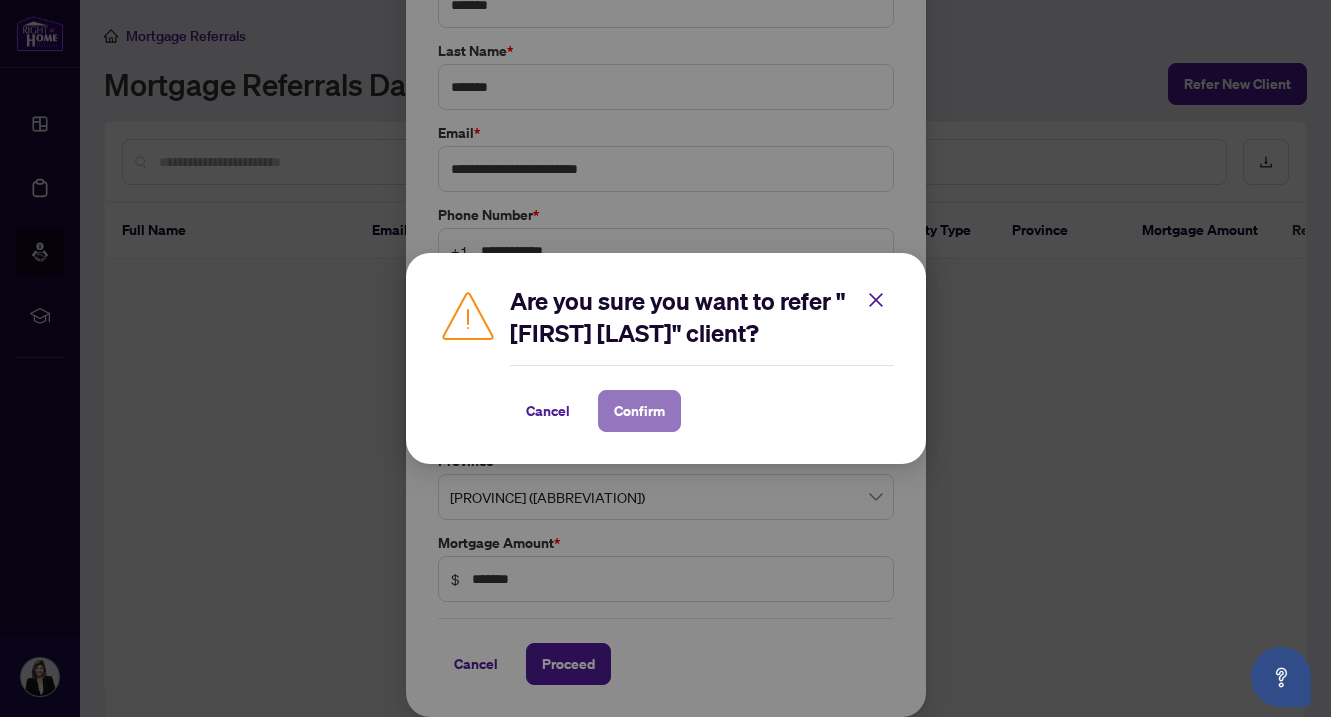 click on "Confirm" at bounding box center [639, 411] 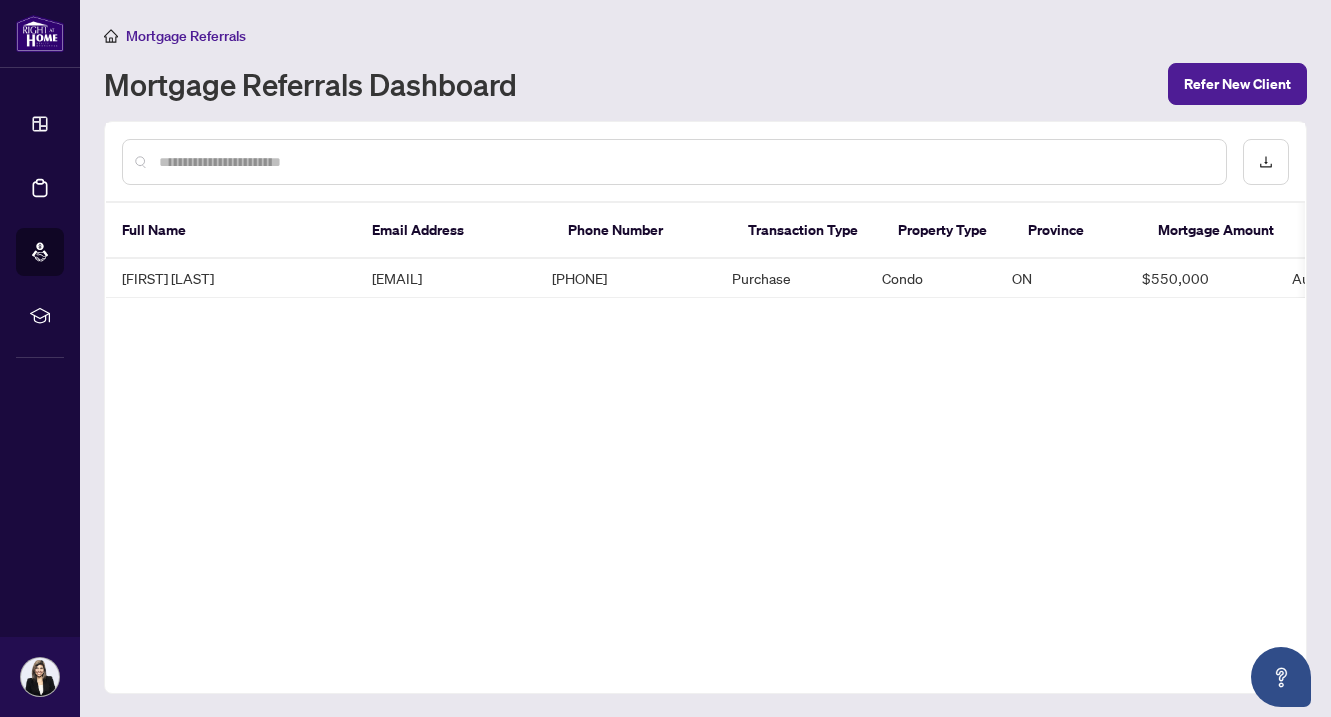 click on "Full Name Email Address Phone Number Transaction Type Property Type Province Mortgage Amount Referred Date                 [FIRST] [LAST] [EMAIL] [PHONE] Purchase Condo [PROVINCE] $[AMOUNT] [DATE]" at bounding box center [705, 407] 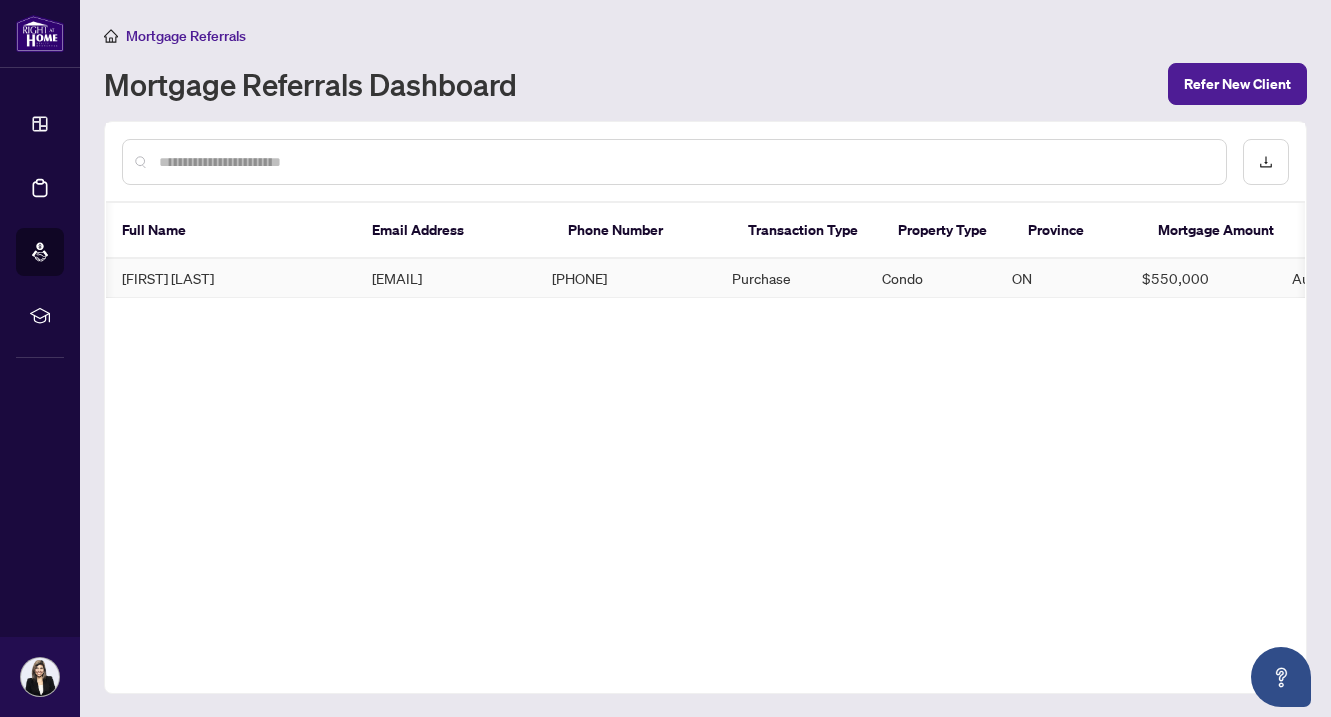 scroll, scrollTop: 0, scrollLeft: 115, axis: horizontal 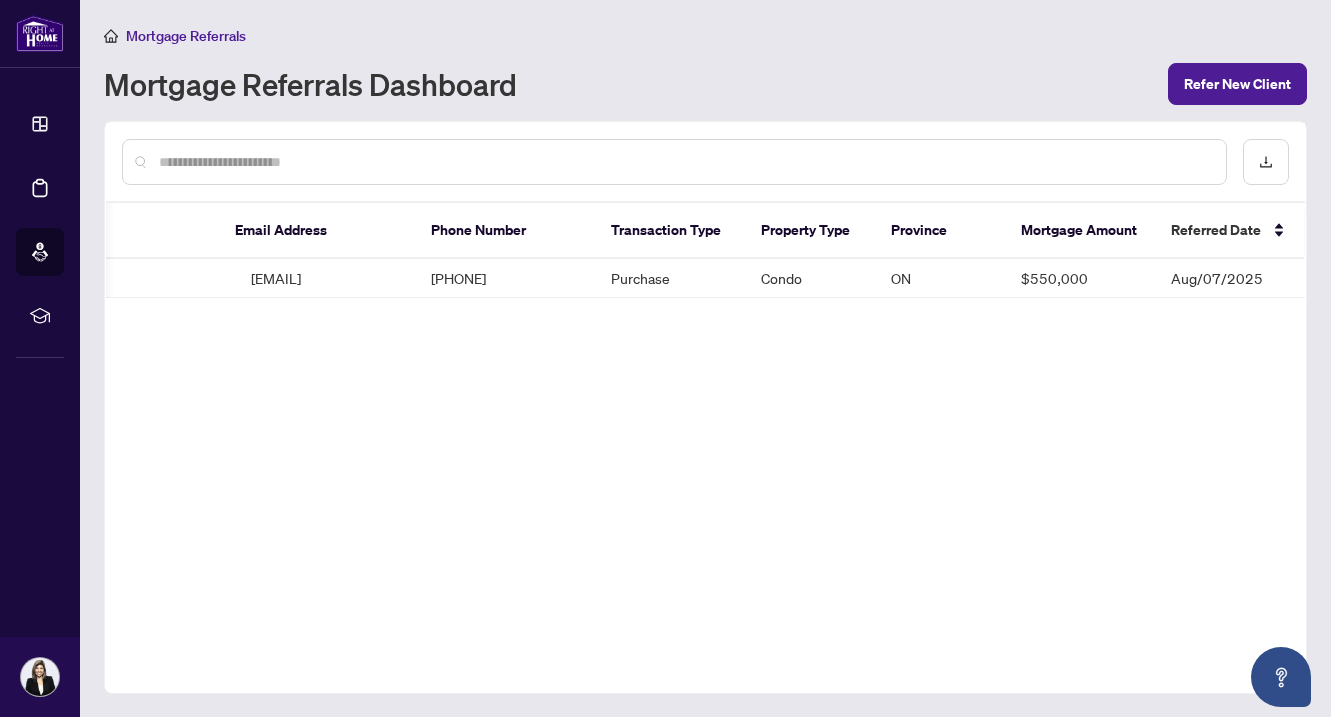 click on "Full Name Email Address Phone Number Transaction Type Property Type Province Mortgage Amount Referred Date                 [FIRST] [LAST] [EMAIL] [PHONE] Purchase Condo [PROVINCE] $[AMOUNT] [DATE]" at bounding box center [705, 407] 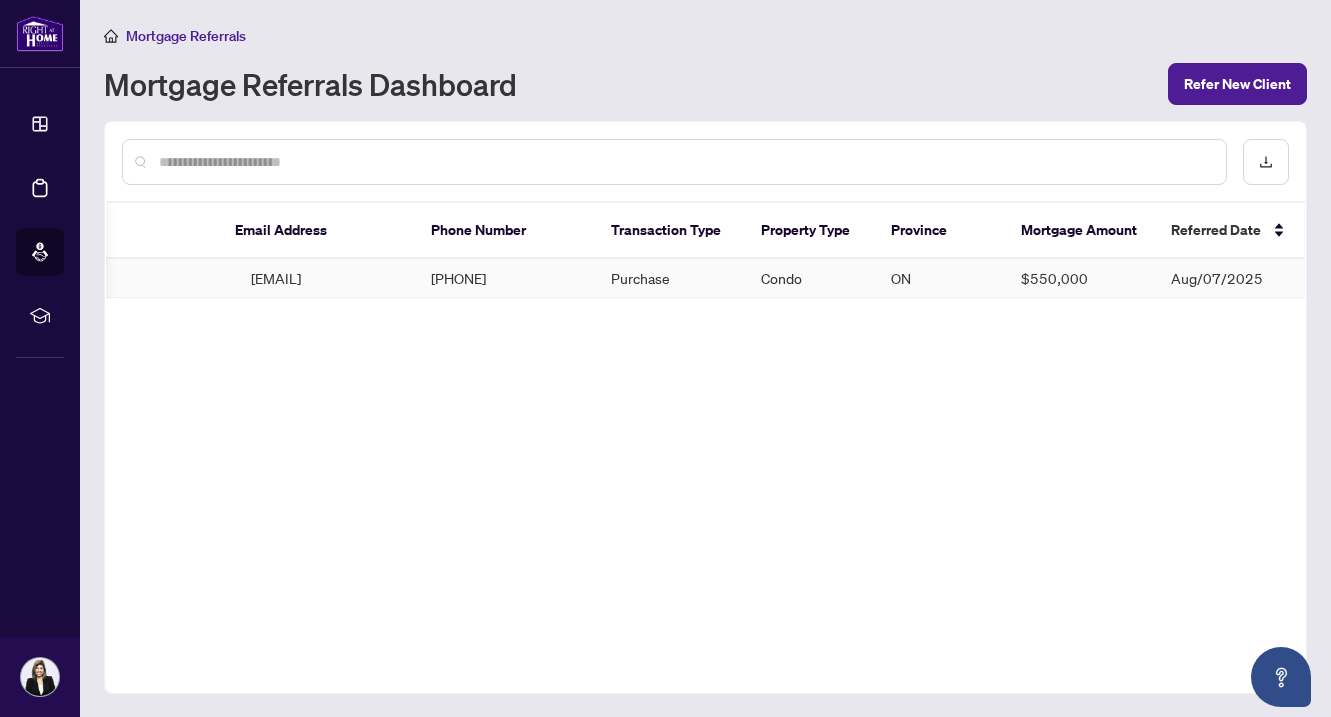 scroll, scrollTop: 0, scrollLeft: 108, axis: horizontal 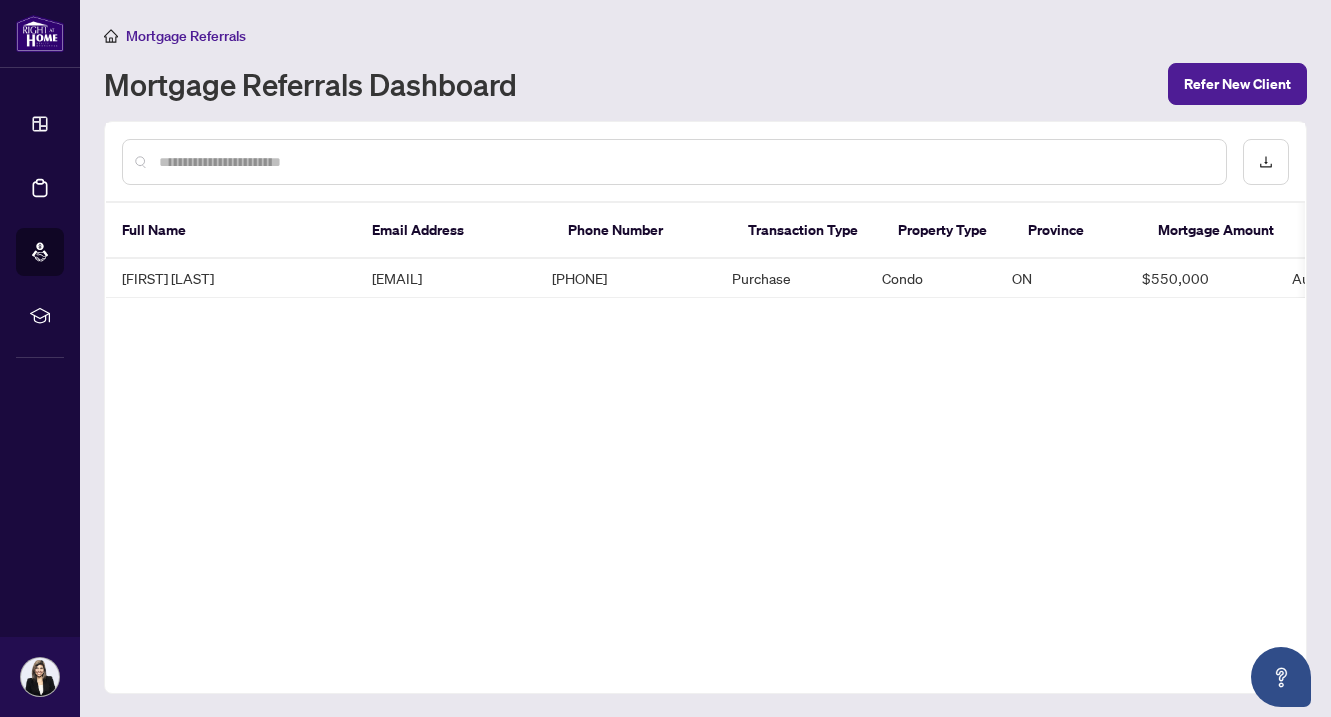 click on "Full Name Email Address Phone Number Transaction Type Property Type Province Mortgage Amount Referred Date                 [FIRST] [LAST] [EMAIL] [PHONE] Purchase Condo [PROVINCE] $[AMOUNT] [DATE]" at bounding box center [705, 407] 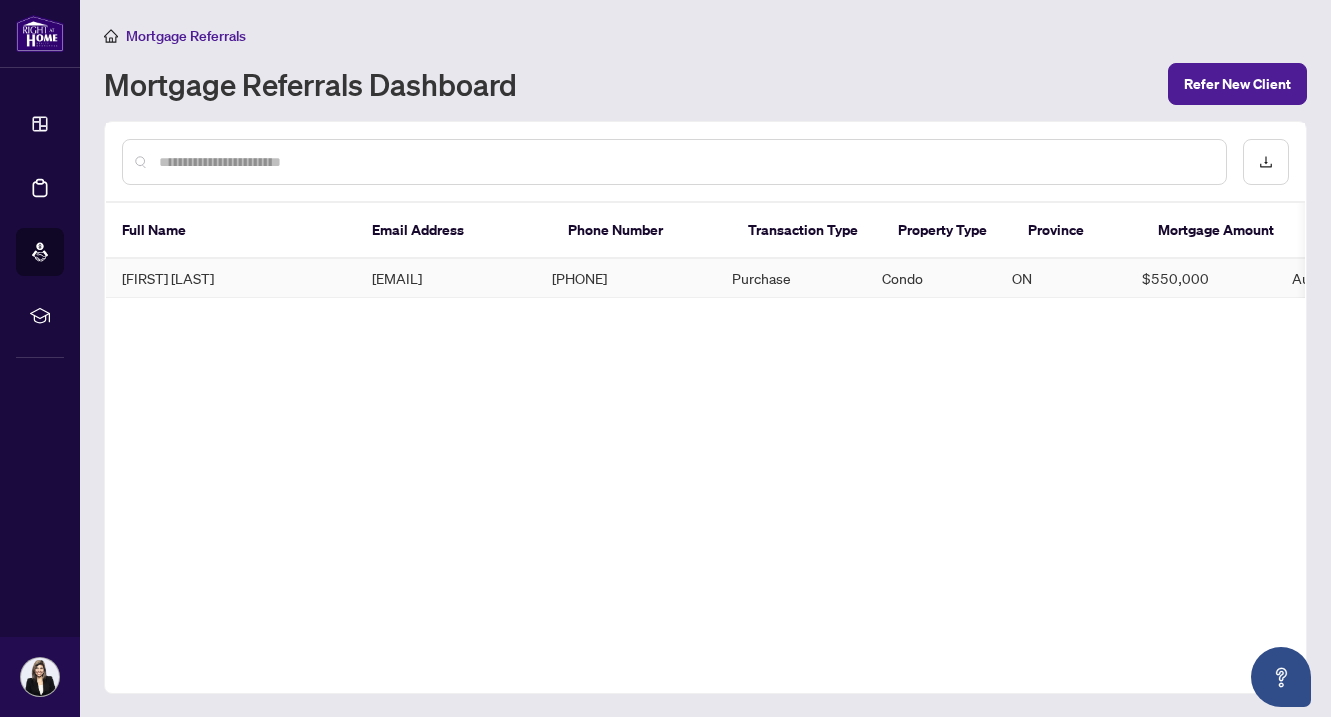 click on "$550,000" at bounding box center (1201, 278) 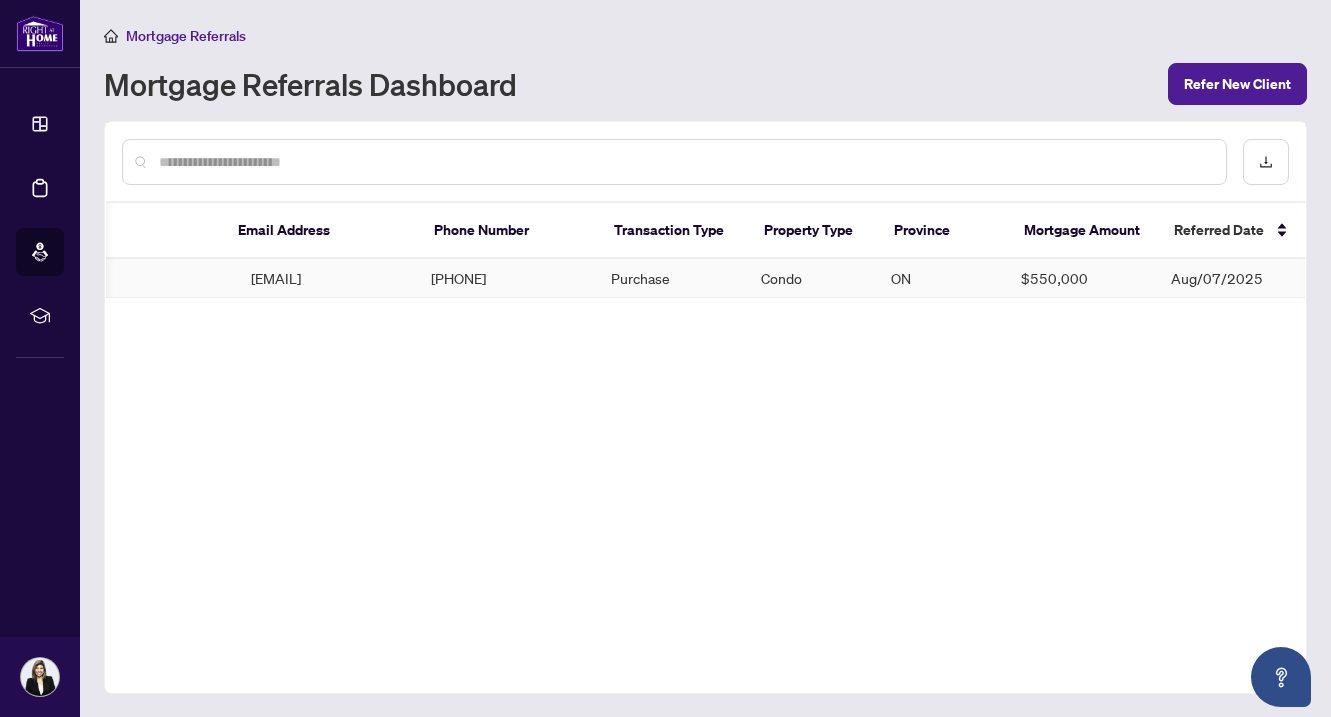 scroll, scrollTop: 0, scrollLeft: 137, axis: horizontal 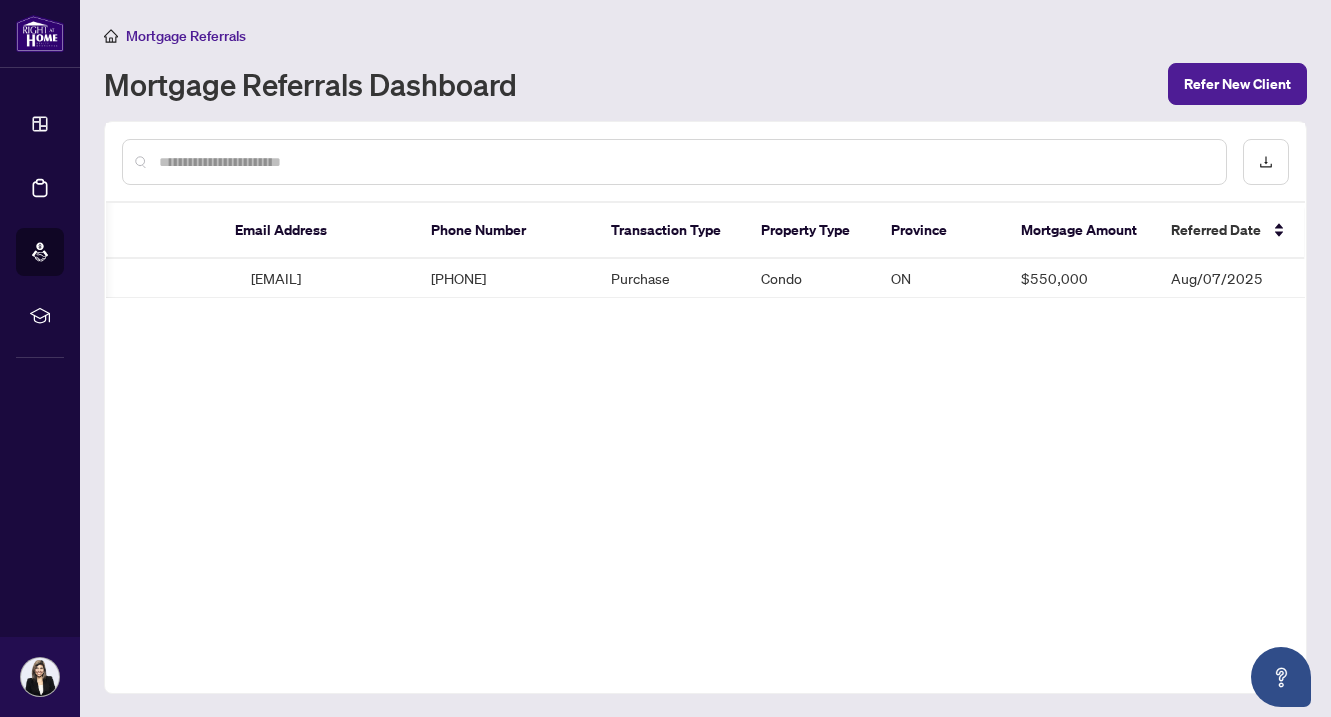 click on "Full Name Email Address Phone Number Transaction Type Property Type Province Mortgage Amount Referred Date                 [FIRST] [LAST] [EMAIL] [PHONE] Purchase Condo [PROVINCE] $[AMOUNT] [DATE]" at bounding box center [705, 407] 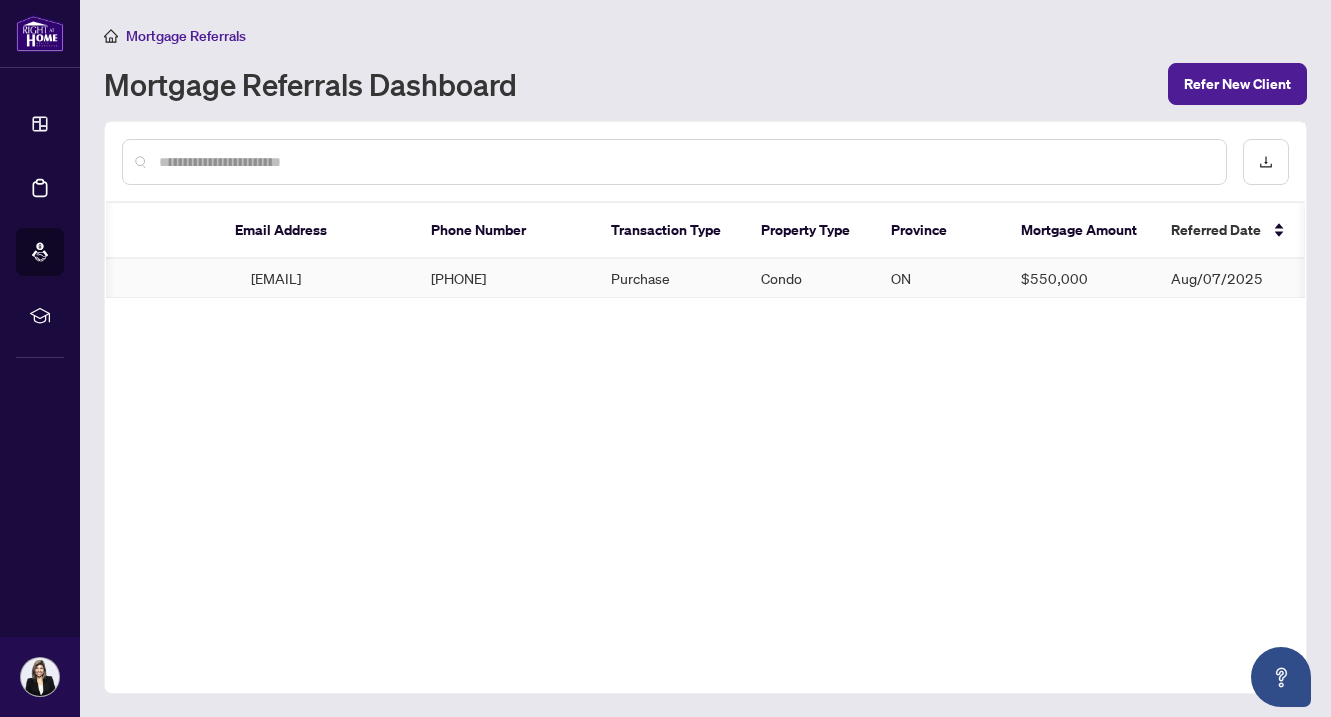 scroll, scrollTop: 0, scrollLeft: 62, axis: horizontal 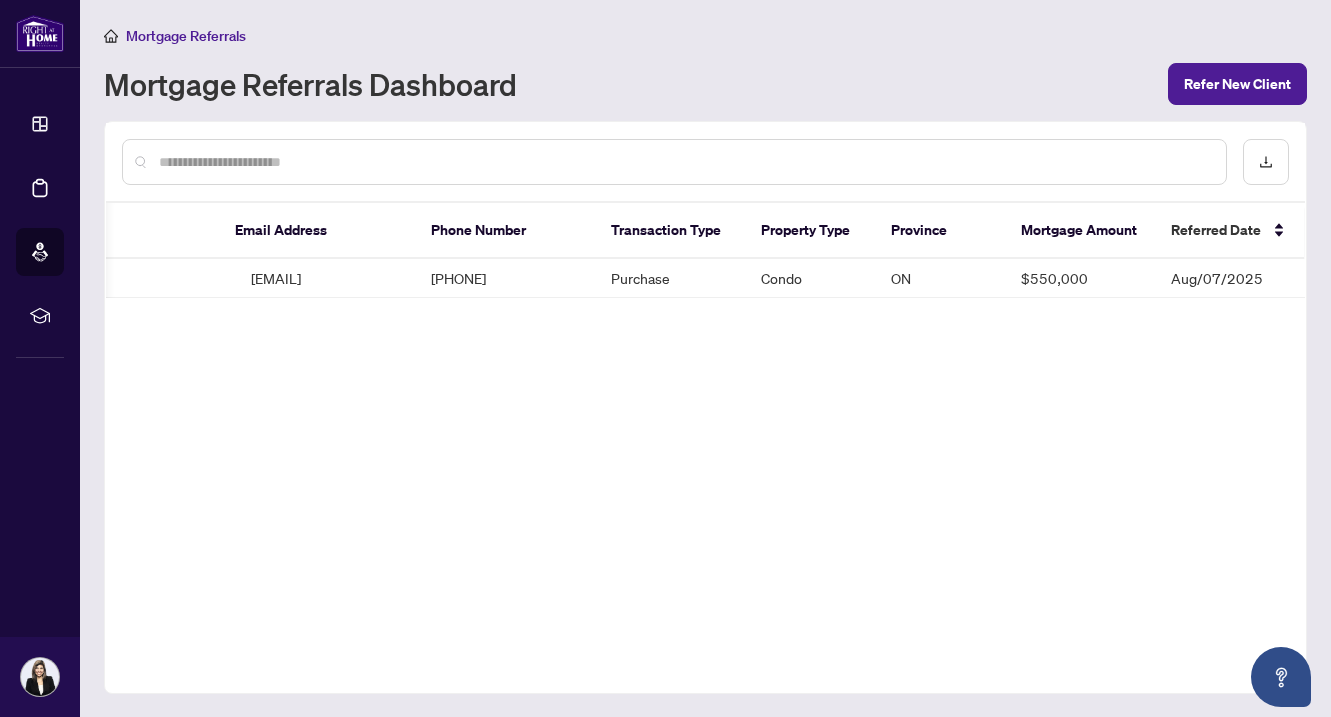 click on "Full Name Email Address Phone Number Transaction Type Property Type Province Mortgage Amount Referred Date                 [FIRST] [LAST] [EMAIL] [PHONE] Purchase Condo [PROVINCE] $[AMOUNT] [DATE]" at bounding box center [705, 407] 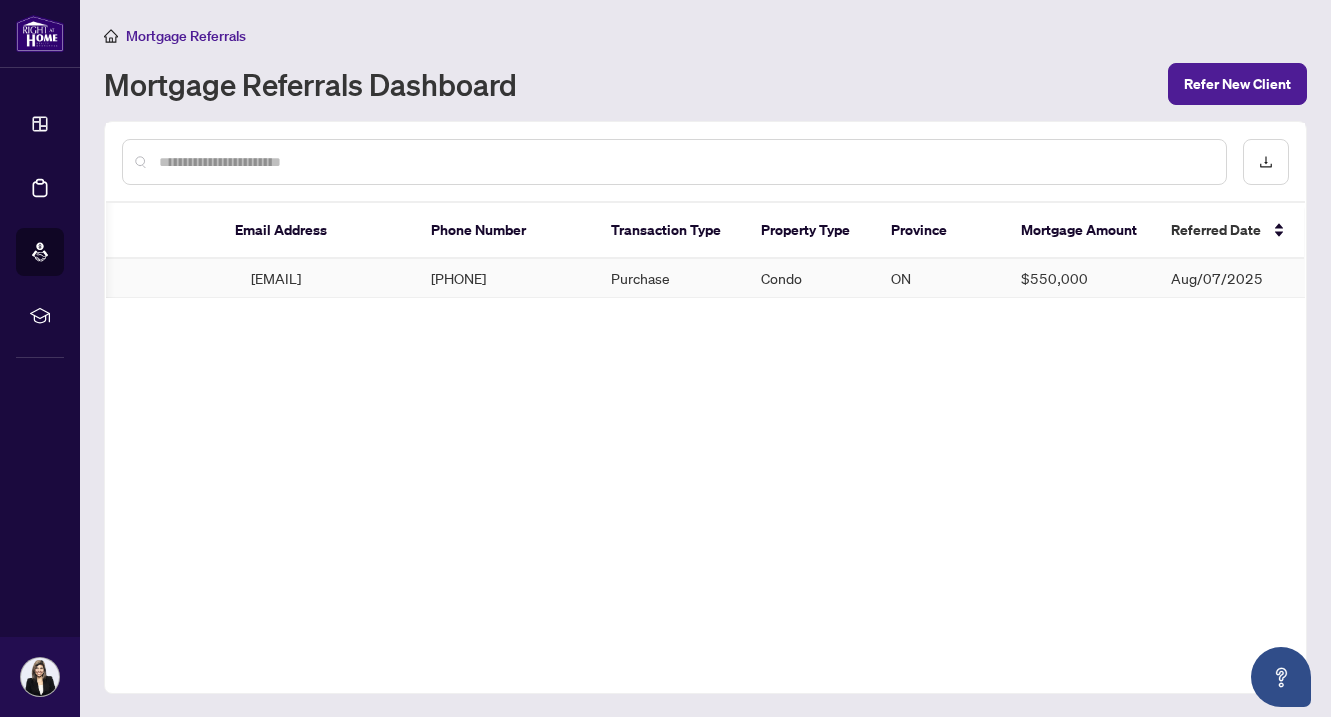 scroll, scrollTop: 0, scrollLeft: 107, axis: horizontal 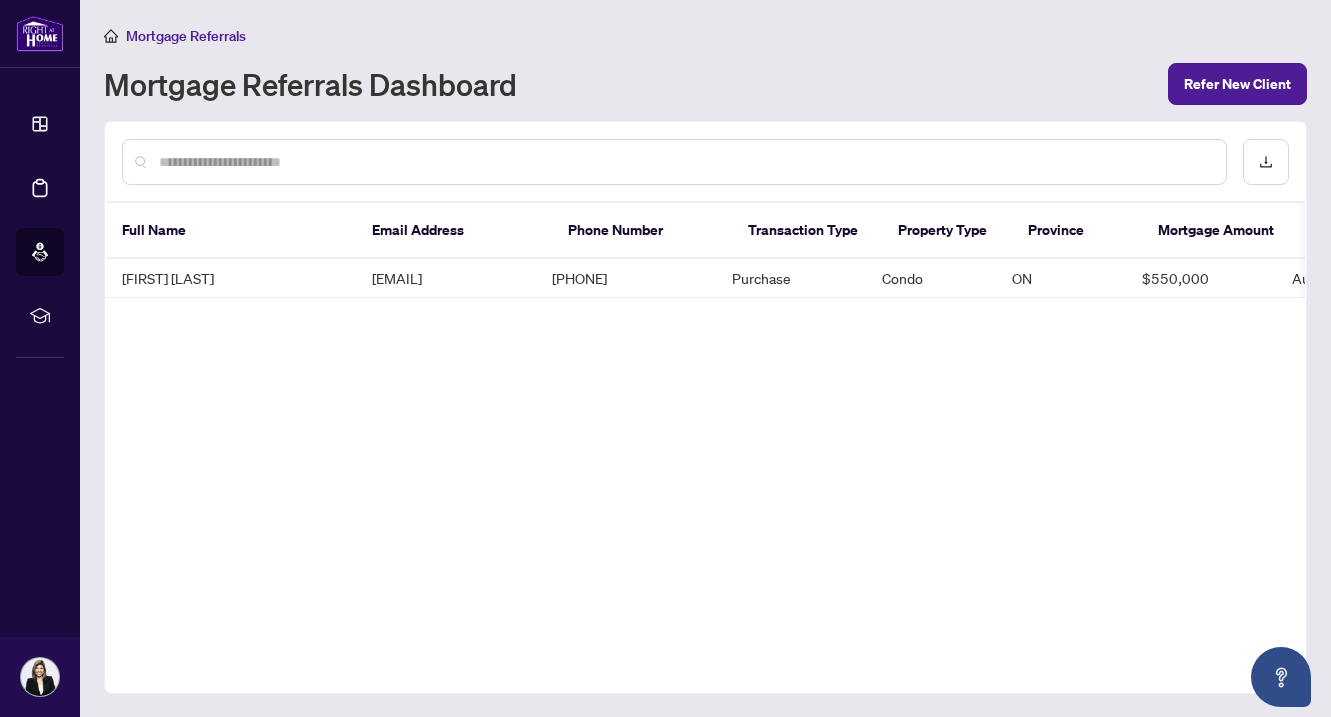 click on "Full Name Email Address Phone Number Transaction Type Property Type Province Mortgage Amount Referred Date                 [FIRST] [LAST] [EMAIL] [PHONE] Purchase Condo [PROVINCE] $[AMOUNT] [DATE]" at bounding box center (705, 407) 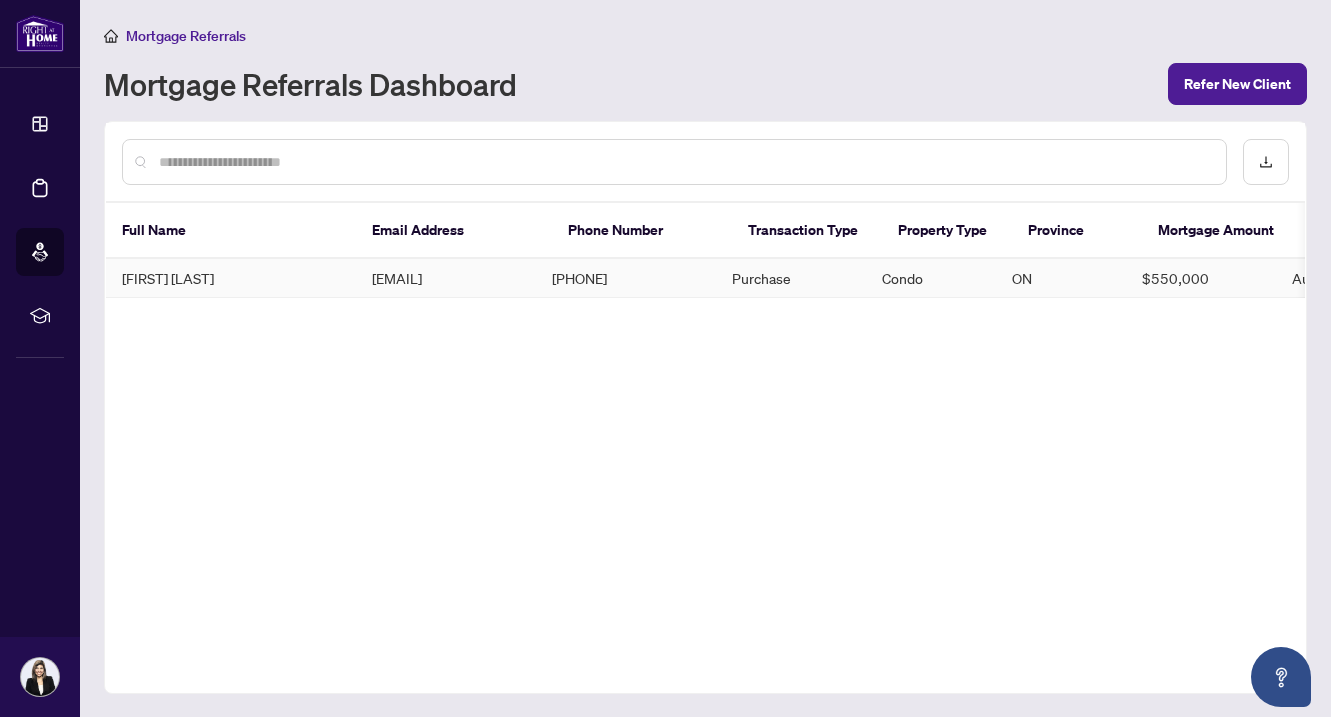 click on "Purchase" at bounding box center (791, 278) 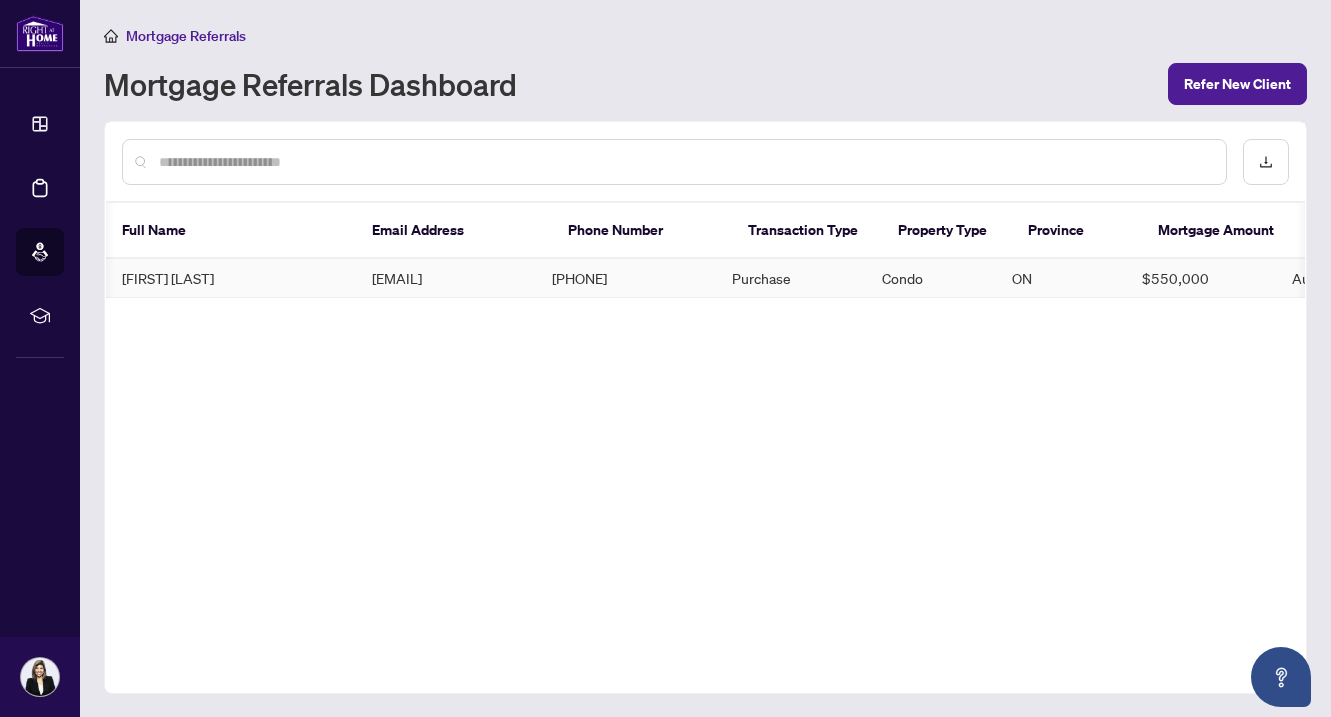 scroll, scrollTop: 0, scrollLeft: 134, axis: horizontal 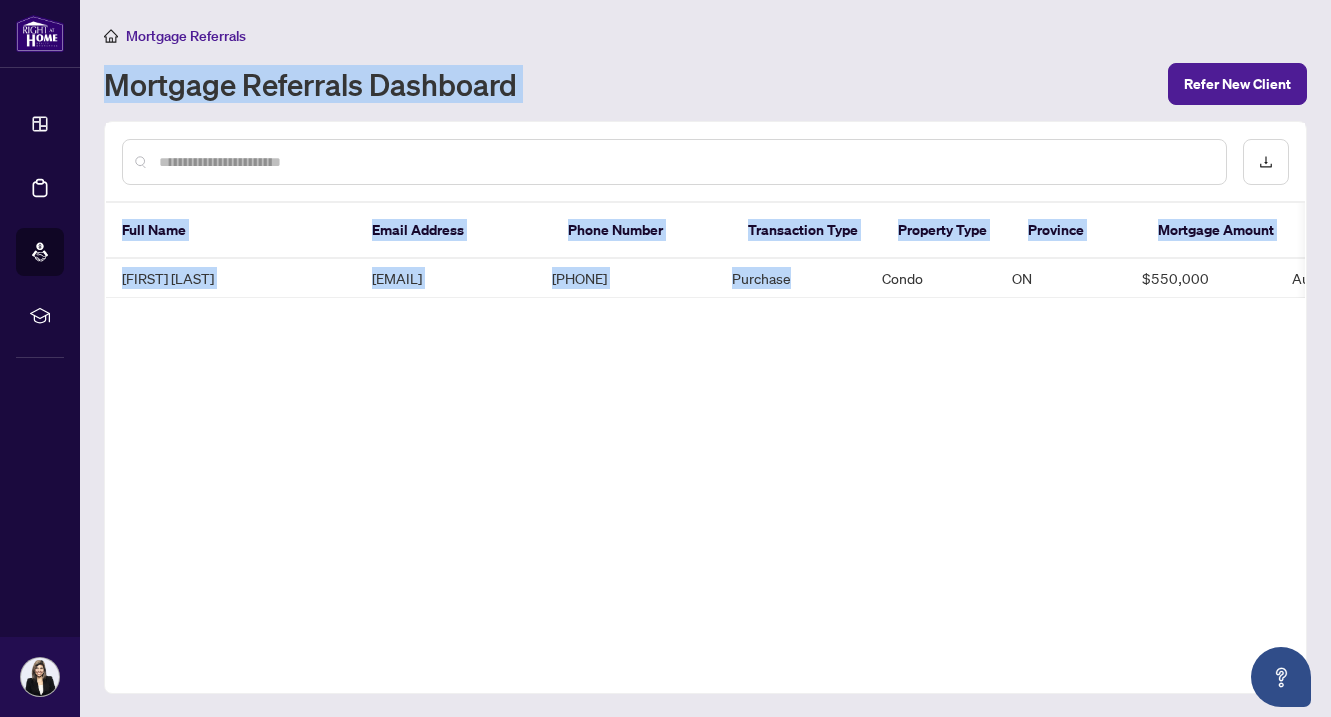 drag, startPoint x: 824, startPoint y: 279, endPoint x: 271, endPoint y: 67, distance: 592.244 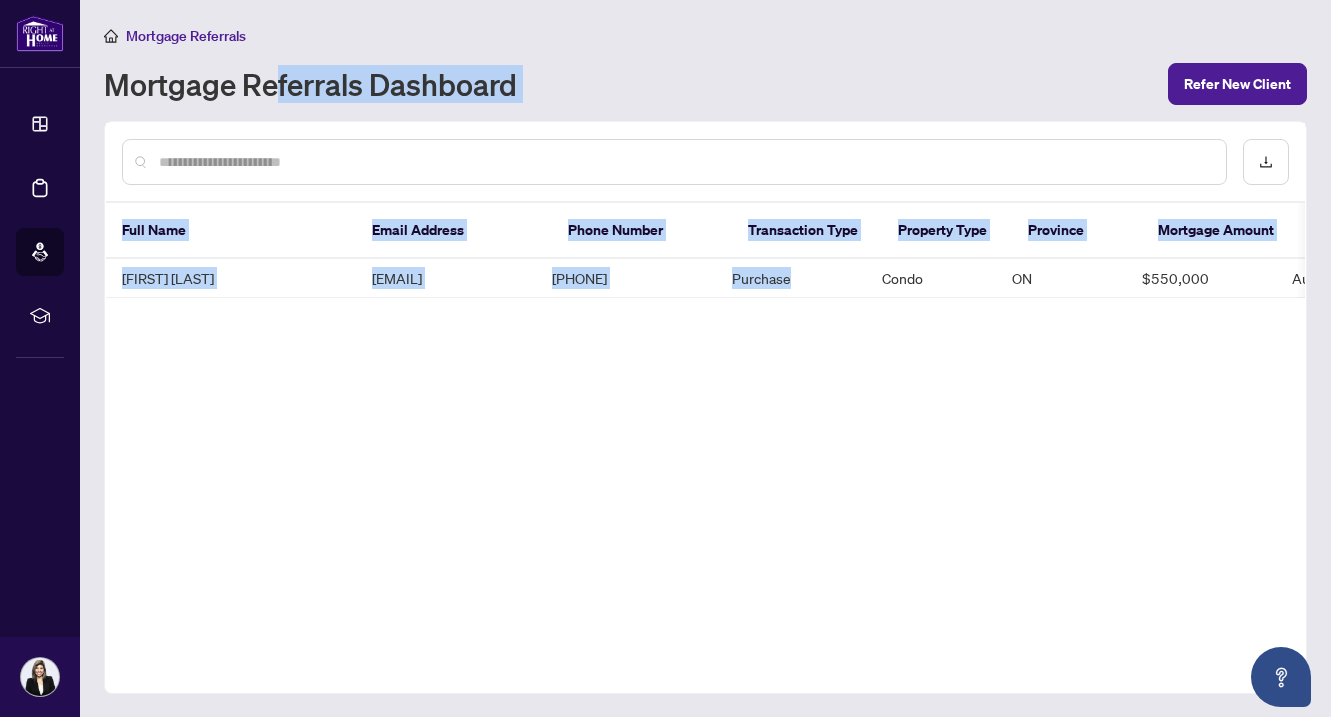 click on "Mortgage Referrals Dashboard" at bounding box center (310, 84) 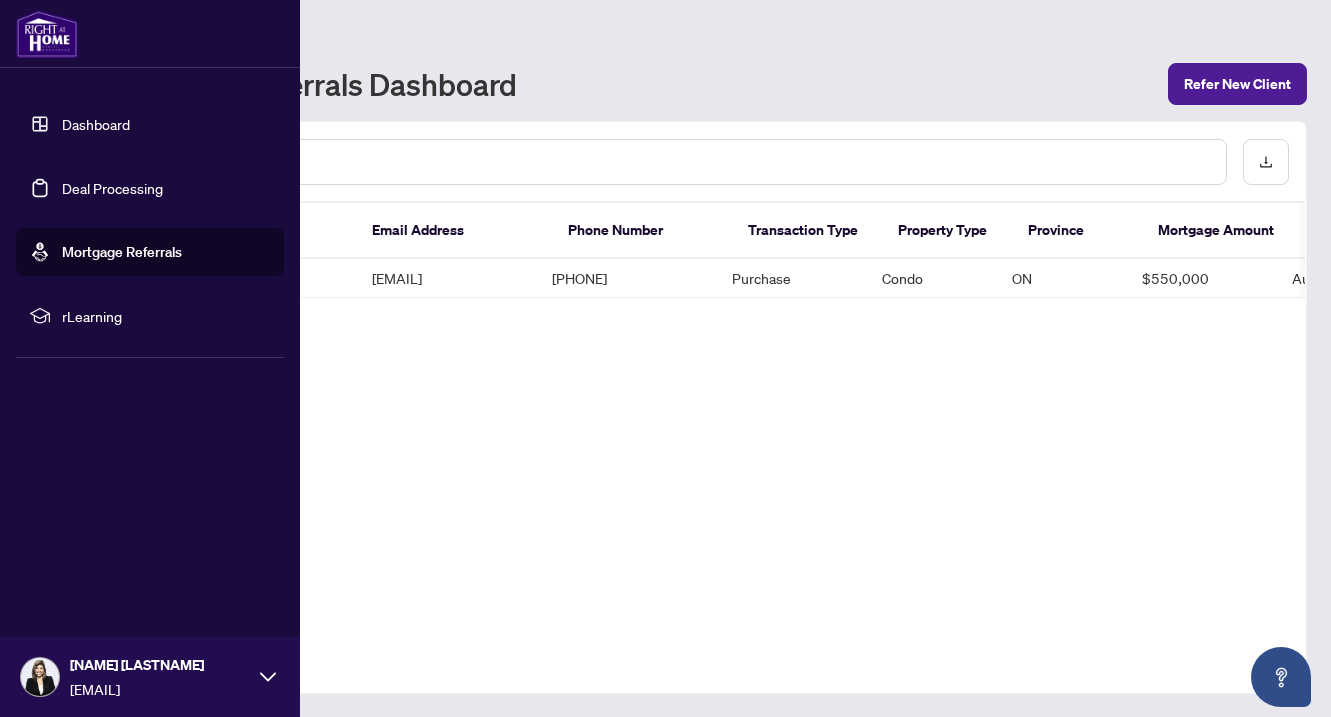 click on "Dashboard" at bounding box center [96, 124] 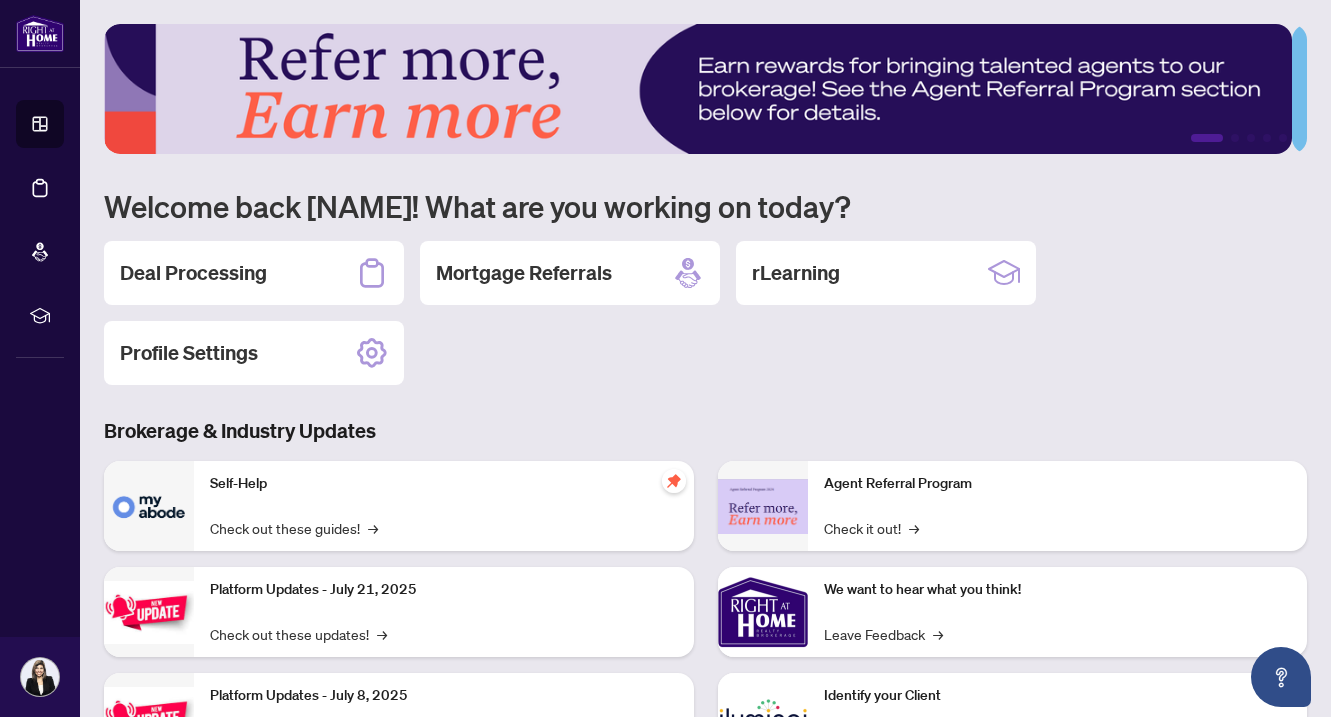 click on "Deal Processing Mortgage Referrals rLearning Profile Settings" at bounding box center [705, 313] 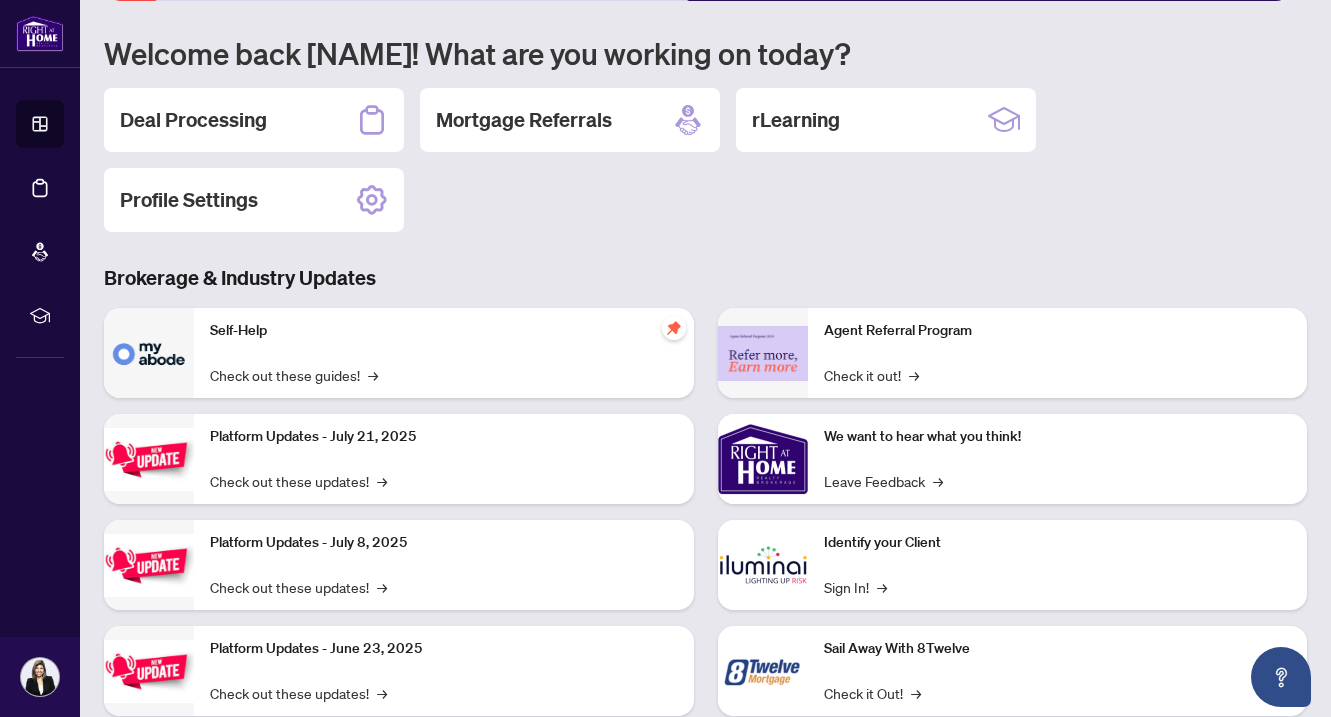 scroll, scrollTop: 154, scrollLeft: 0, axis: vertical 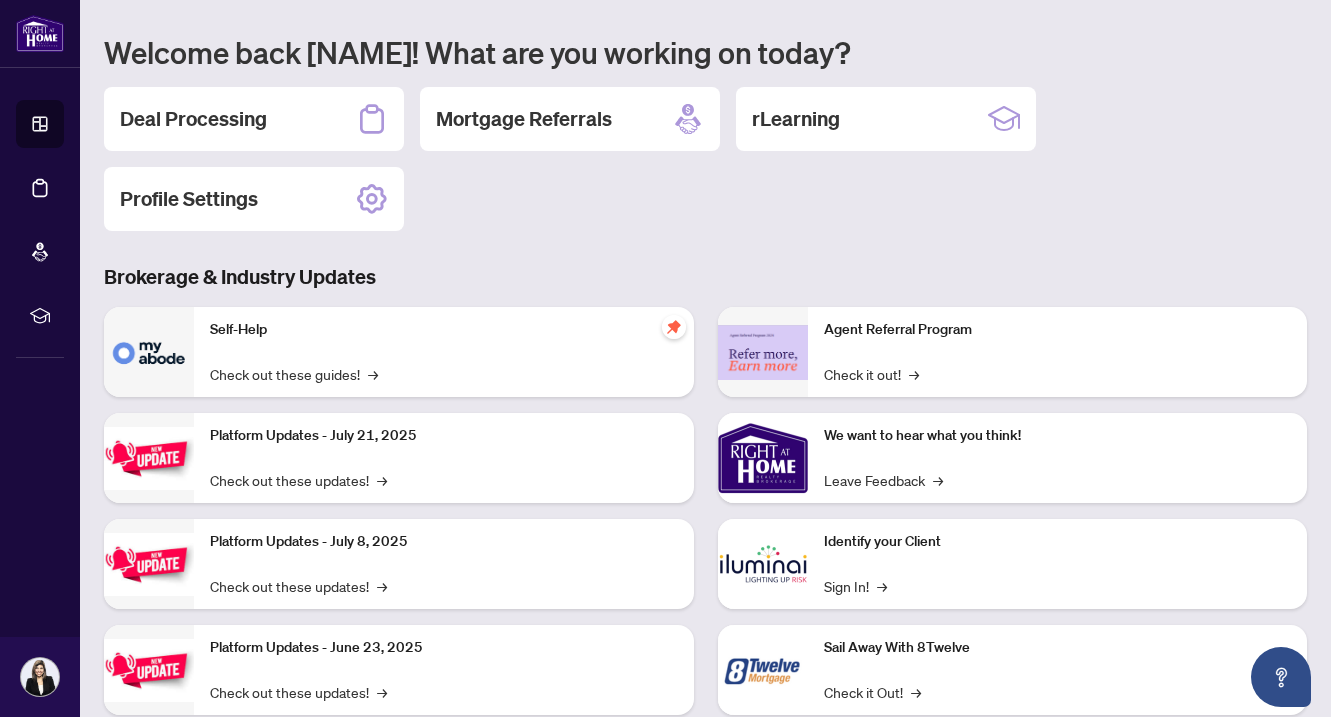 click on "1 2 3 4 5 Welcome back [NAME]! What are you working on today? Deal Processing Mortgage Referrals rLearning Profile Settings Brokerage & Industry Updates   Self-Help Check out these guides! → Platform Updates - [DATE] Check out these updates! → Platform Updates - [DATE] Check out these updates! → Platform Updates - [DATE] Check out these updates! → Agent Referral Program Check it out! → We want to hear what you think! Leave Feedback → Identify your Client Sign In! → Sail Away With 8Twelve  Check it Out! →" at bounding box center (705, 307) 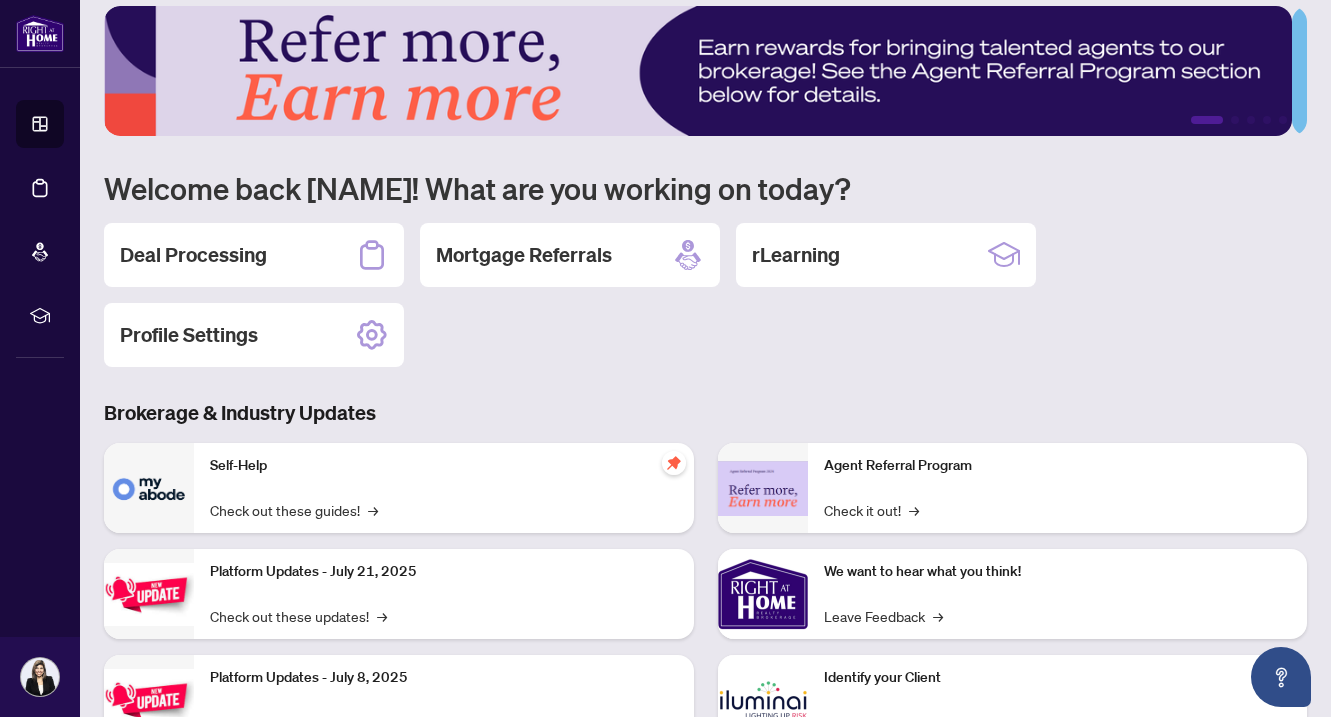 scroll, scrollTop: 0, scrollLeft: 0, axis: both 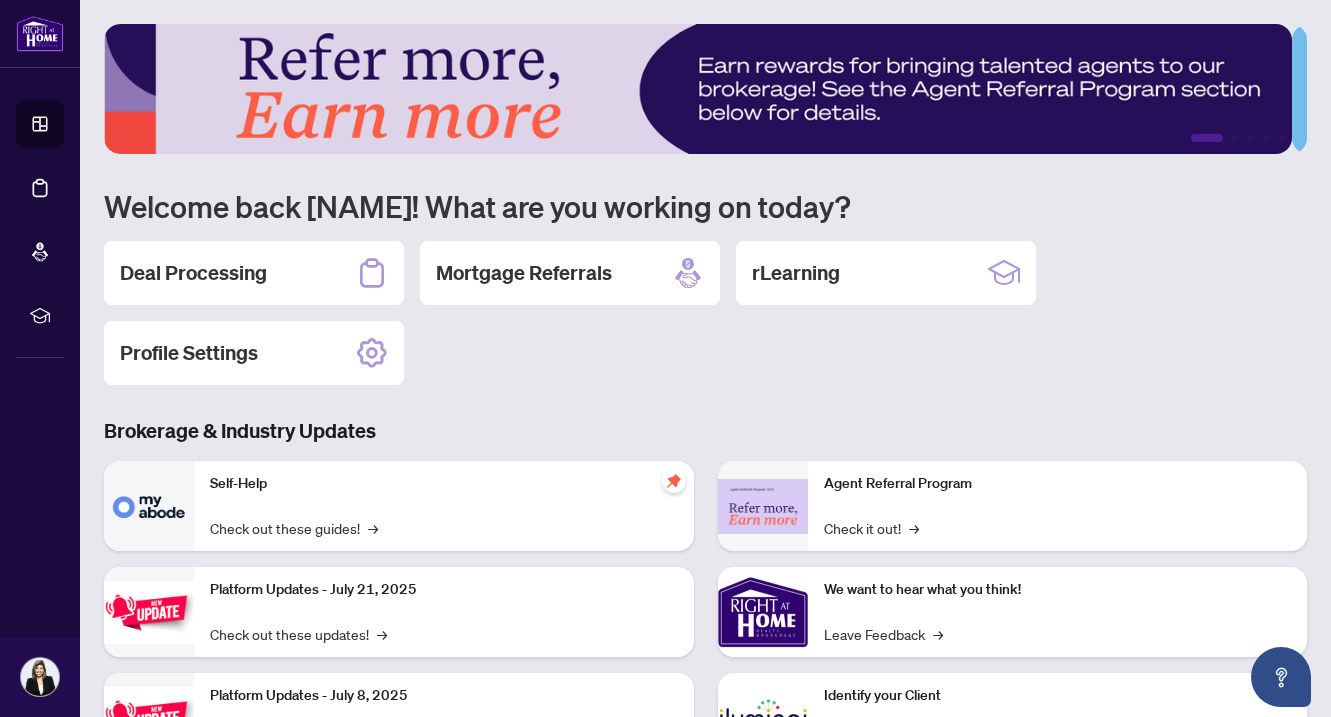 click on "Deal Processing Mortgage Referrals rLearning Profile Settings" at bounding box center [705, 313] 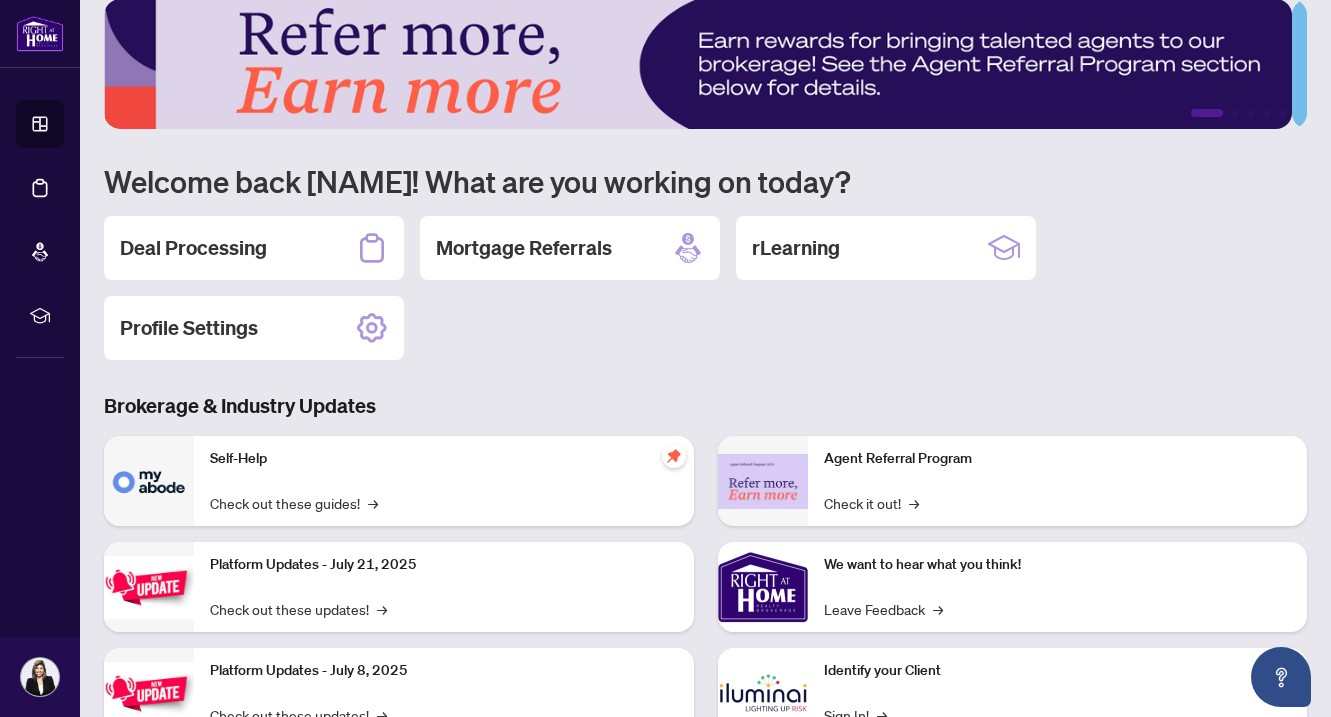 scroll, scrollTop: 0, scrollLeft: 0, axis: both 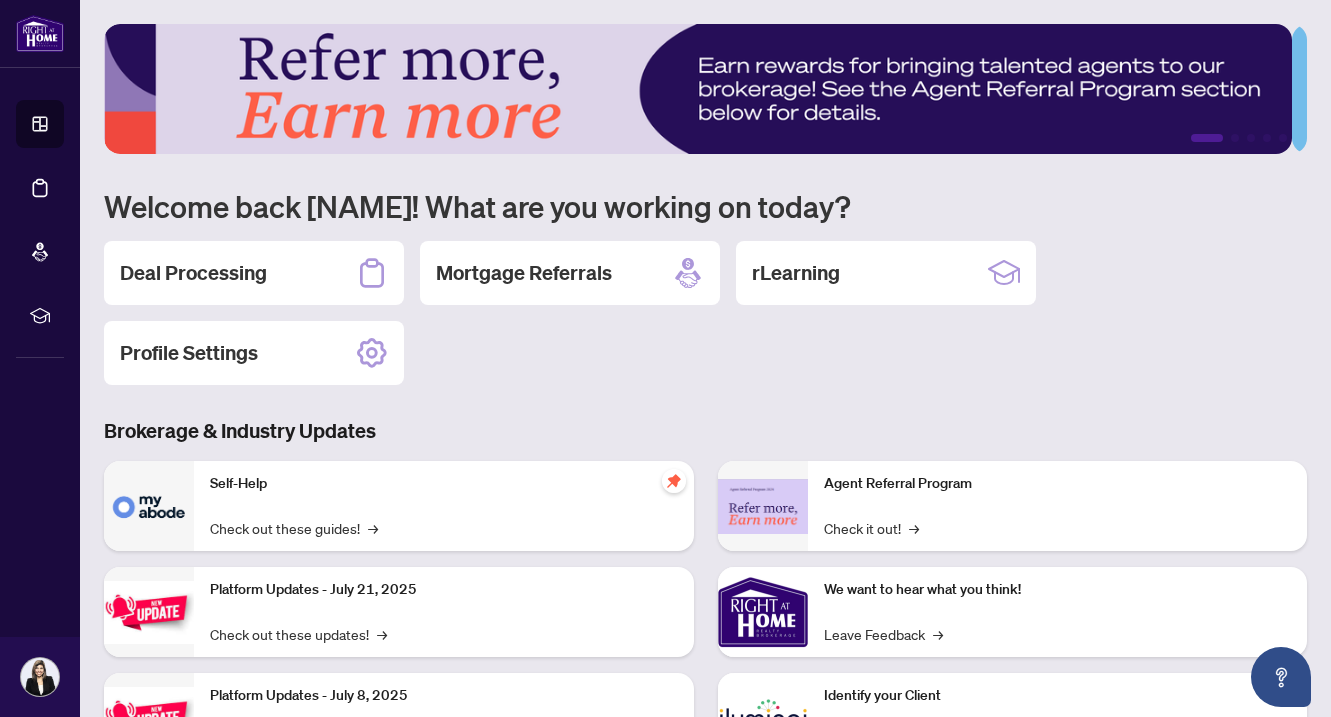 click on "Brokerage & Industry Updates" at bounding box center [705, 431] 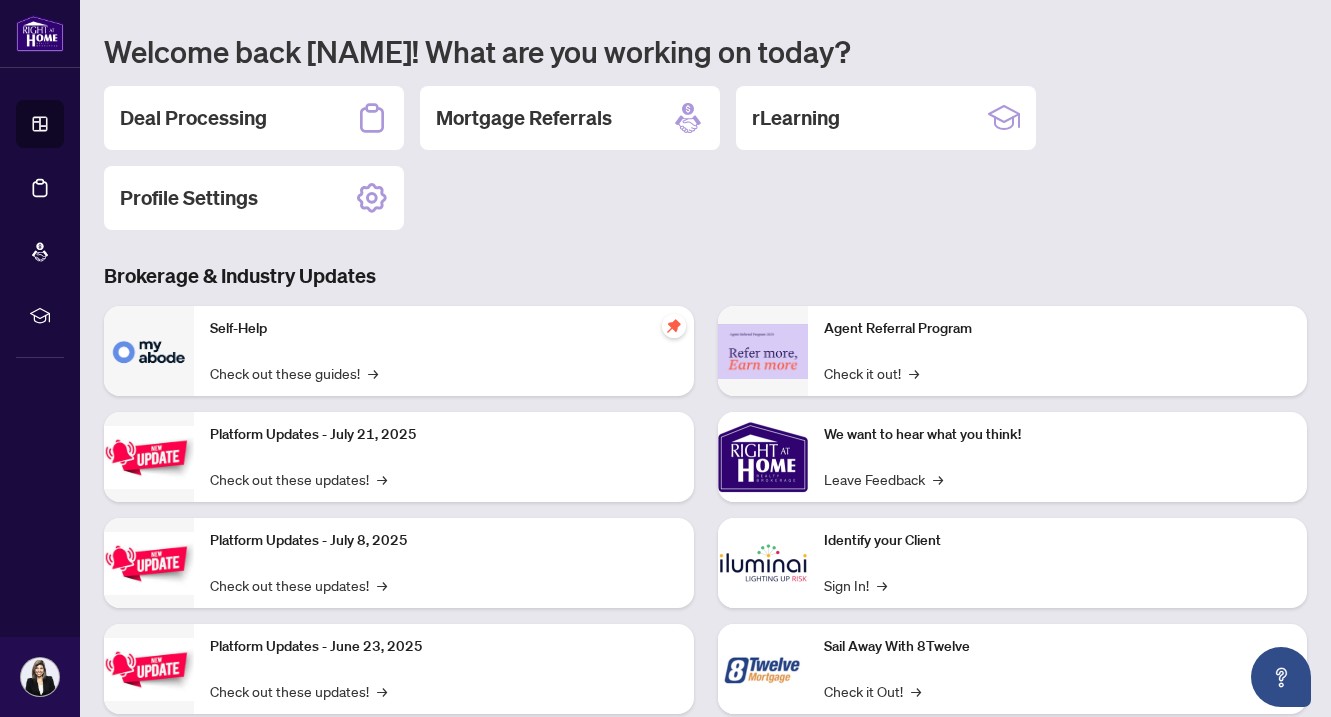 scroll, scrollTop: 205, scrollLeft: 0, axis: vertical 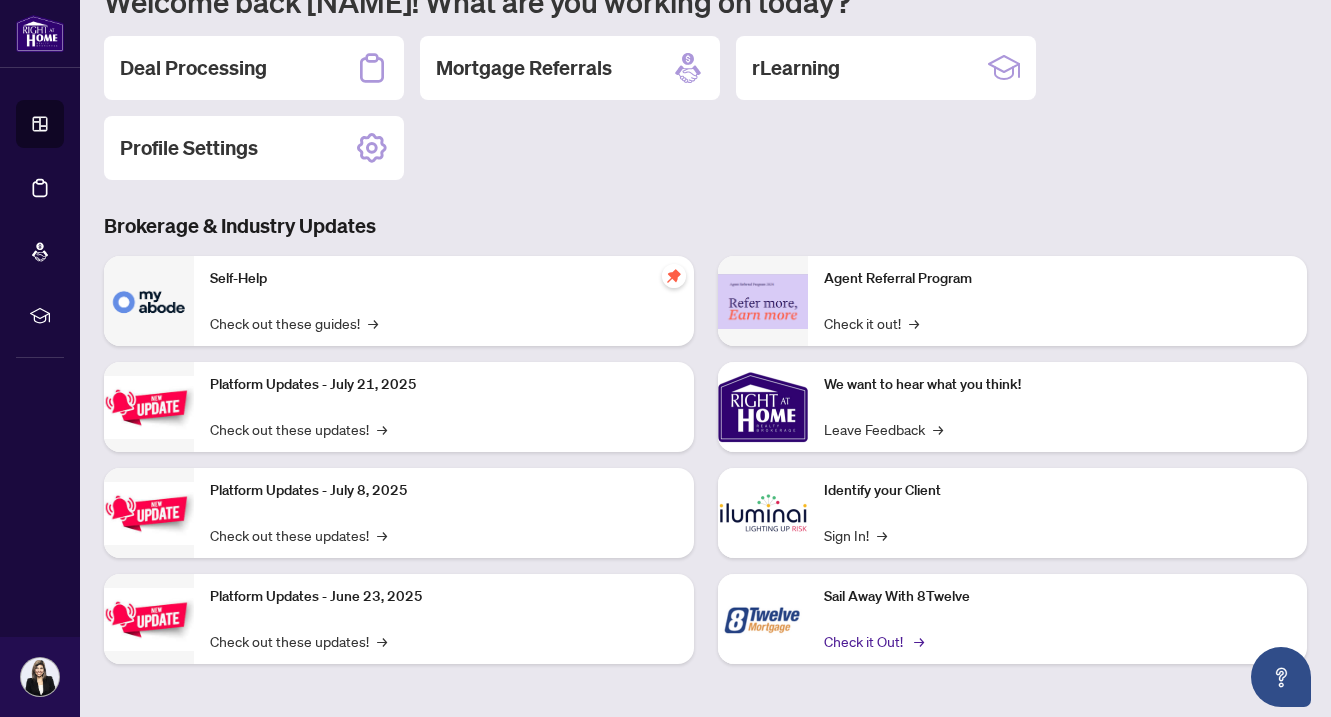 click on "Check it Out! →" at bounding box center [872, 641] 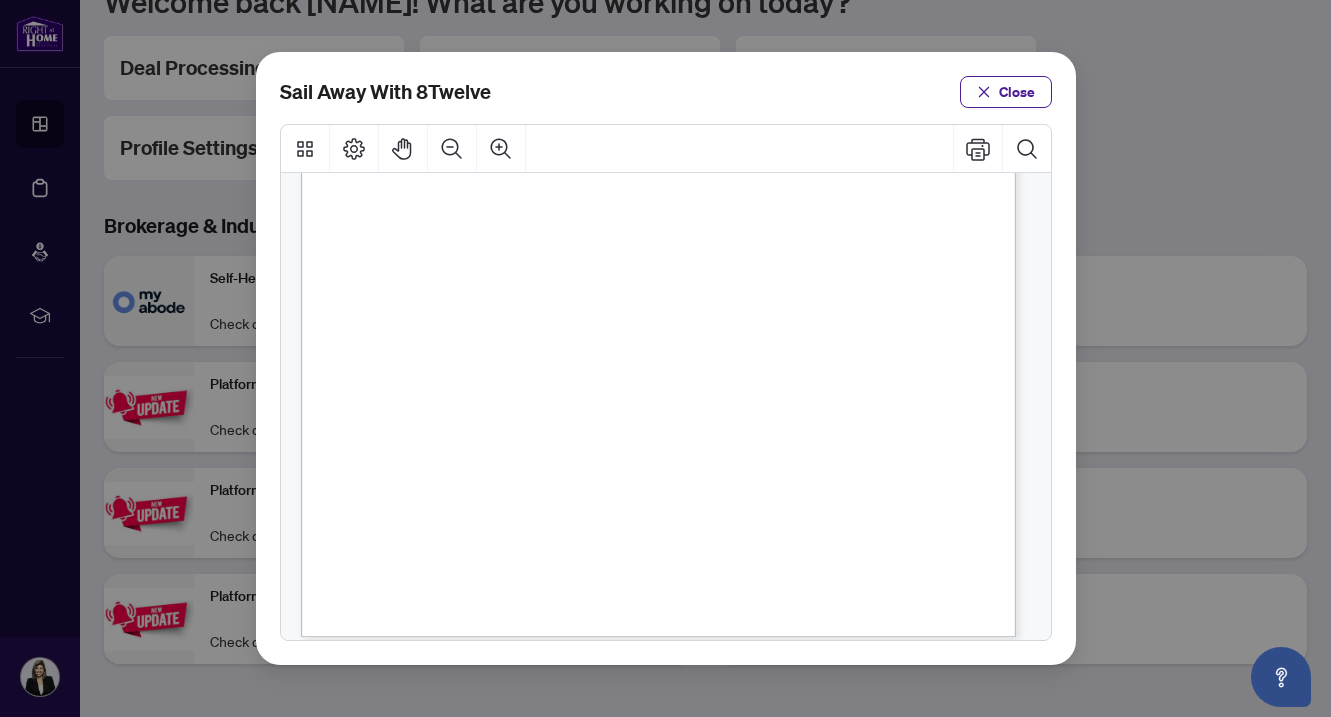 scroll, scrollTop: 498, scrollLeft: 0, axis: vertical 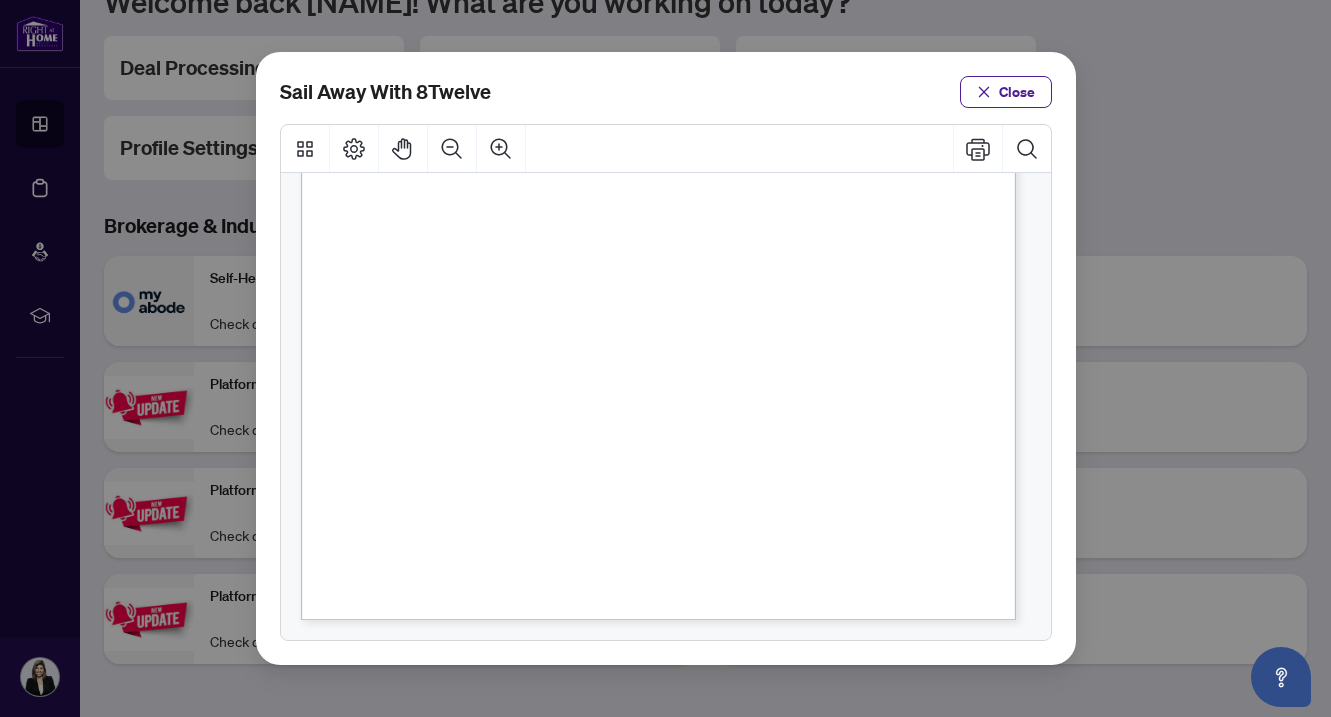 click on "Brokerage Licenses
[ABBREVIATION]  #[NUMBER]
[ABBREVIATION]  #[NUMBER]
[ABBREVIATION]  #[ALPHANUMERIC]
[ABBREVIATION]  #[ALPHANUMERIC]
[ABBREVIATION]  #[NUMBER]
[ABBREVIATION]  #[NUMBER]
[ABBREVIATION]  #[NUMBER]
[ABBREVIATION]  #[NUMBER]
[ABBREVIATION]  #[NUMBER]
[ABBREVIATION]  #[NUMBER]
[ABBREVIATION]  #[NUMBER]
[EMAIL]
[PHONE]
www.8twelve.mortgage
PRIZES  Grand Prize:  One weeklong cruise packages for two, including round-trip airfare from the winner’s nearest
international airport. Approximate value: $[AMOUNT] [CURRENCY] each
Second Prize:  $[AMOUNT] [CURRENCY] in spending money issued via pre-paid credit card or gift cards (subject to availability).
Third Prize:  Tickets to a sporting event and dinner. Details to be confirmed at a later date.
ELIGIBILITY  Participants must make a minimum of 3 Live Purchases to qualify for the draw.  All referrals must be submitted
CONDITIONS through the RHome platform as a mortgage referral.
REFERRAL A qualified Right At Home Agent must submit referrals through the RHOME platform as a mortgage referral during
INCENTIVE PERIOD FULFILLMENT PRIZES  Grand Prize: Second Prize: Third Prize:" at bounding box center (668, 167) 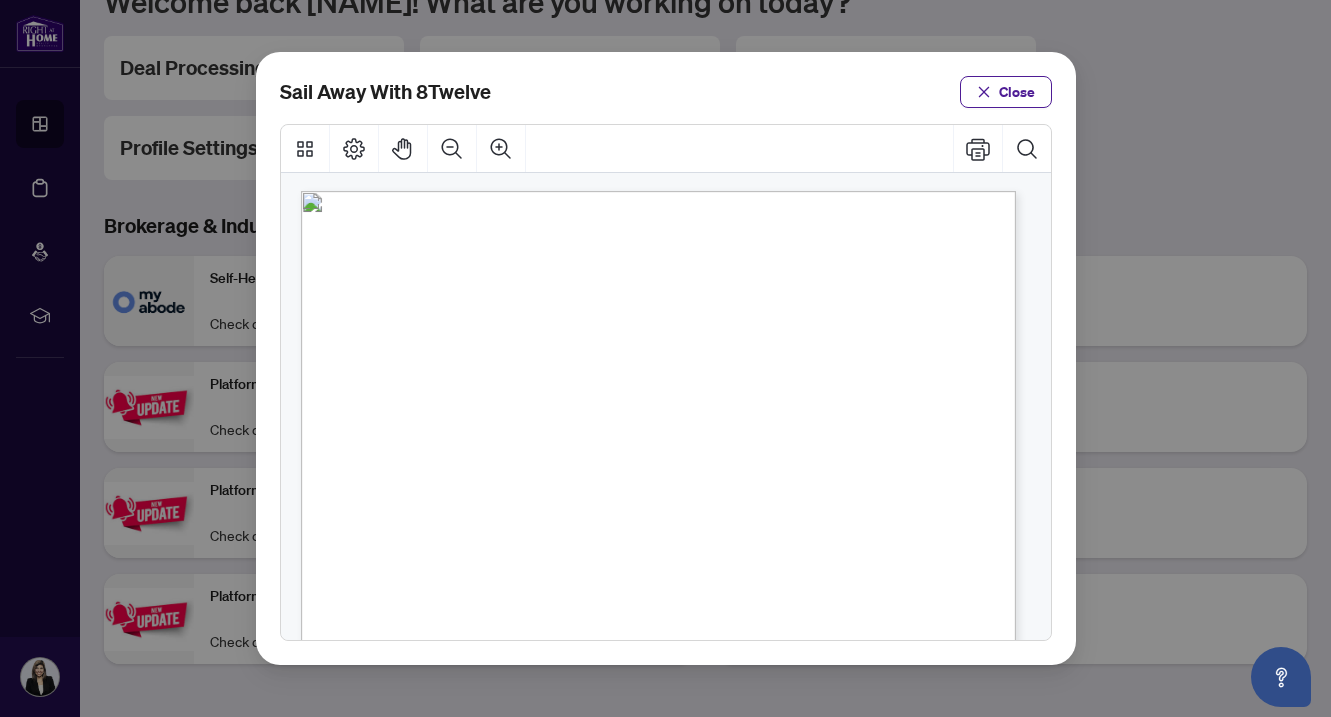 scroll, scrollTop: 0, scrollLeft: 0, axis: both 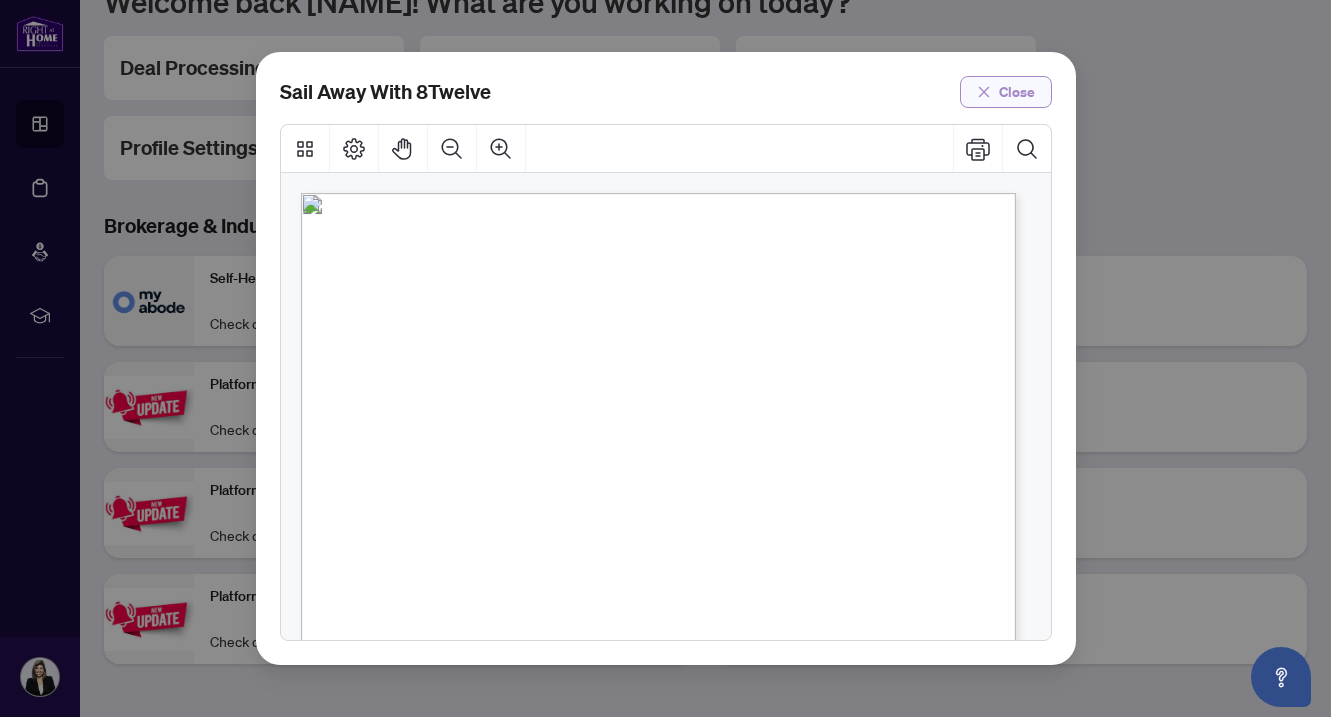click on "Close" at bounding box center (1006, 92) 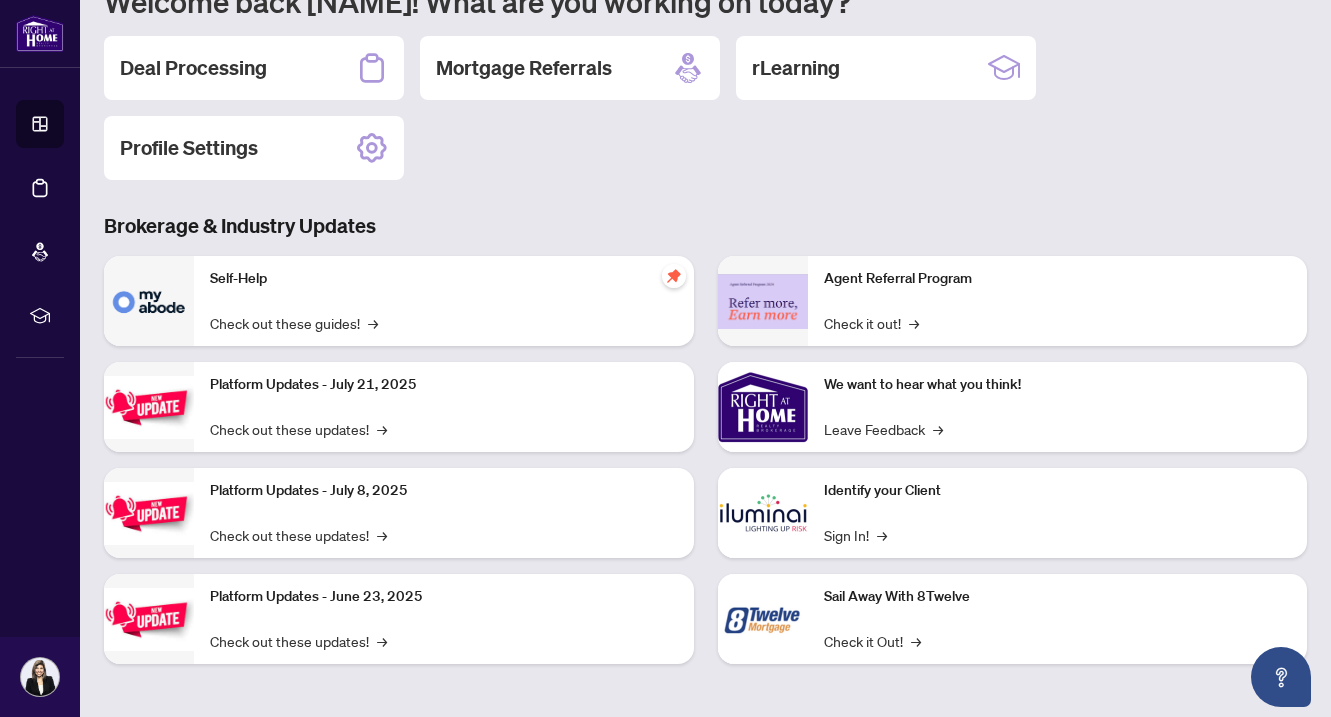 click on "Deal Processing Mortgage Referrals rLearning Profile Settings" at bounding box center [705, 108] 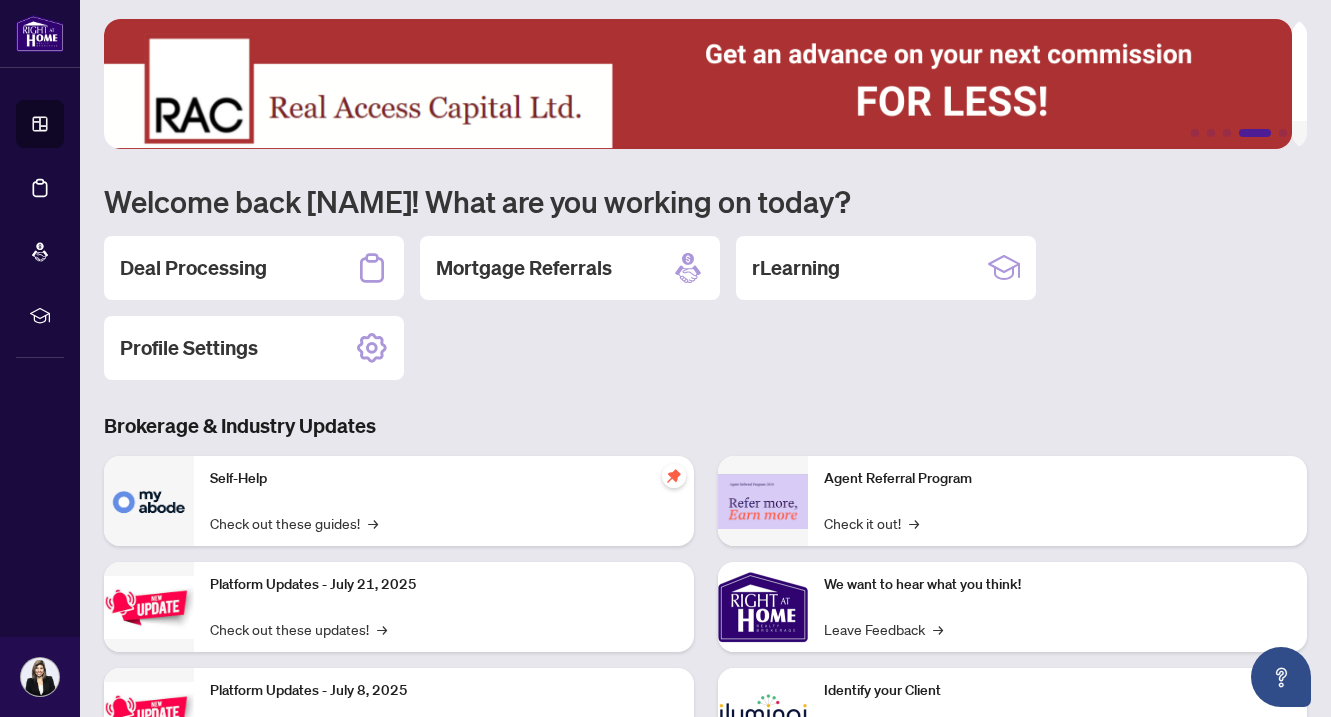scroll, scrollTop: 0, scrollLeft: 0, axis: both 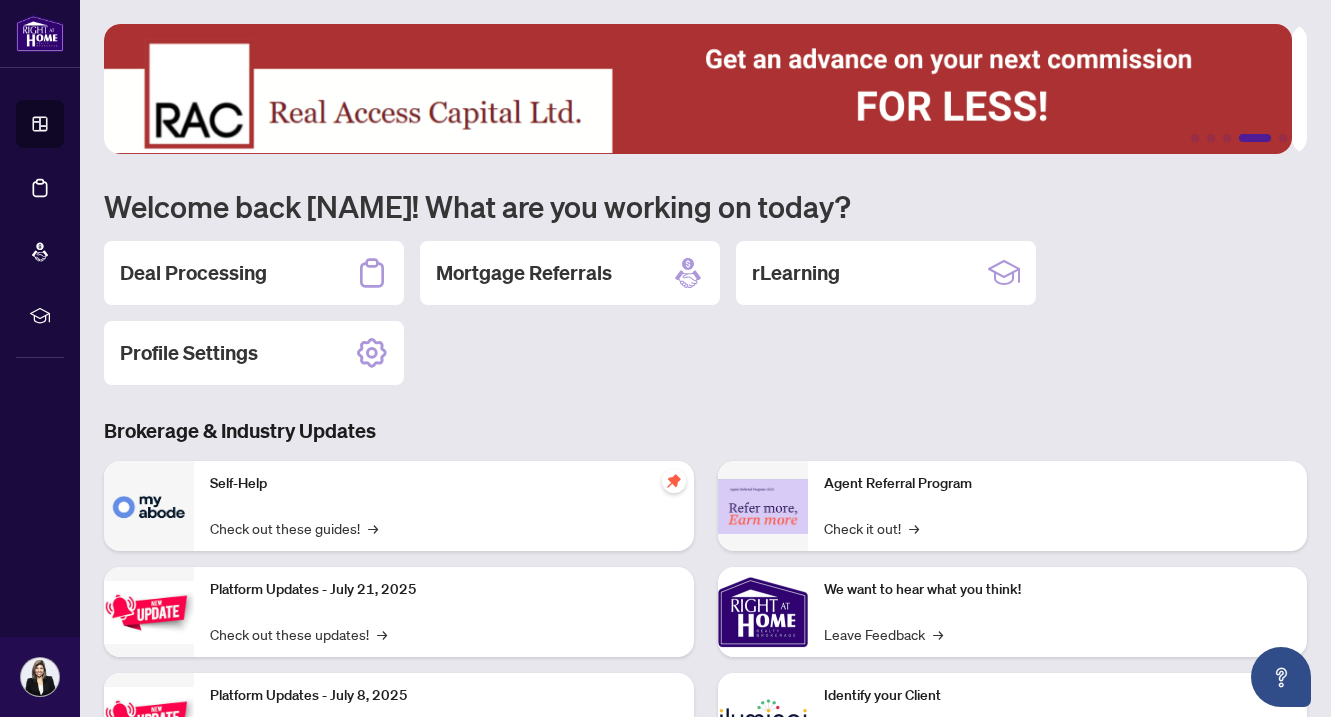 click on "Welcome back [NAME]! What are you working on today?" at bounding box center (705, 206) 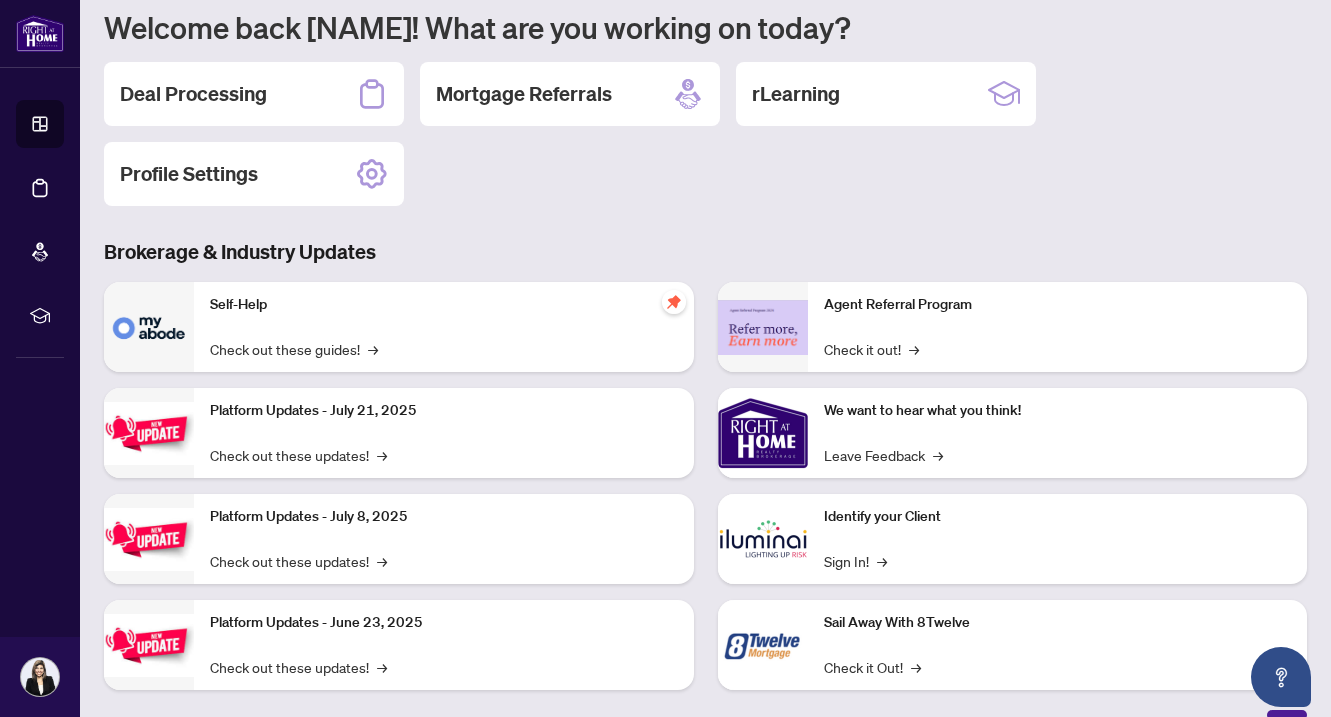 scroll, scrollTop: 205, scrollLeft: 0, axis: vertical 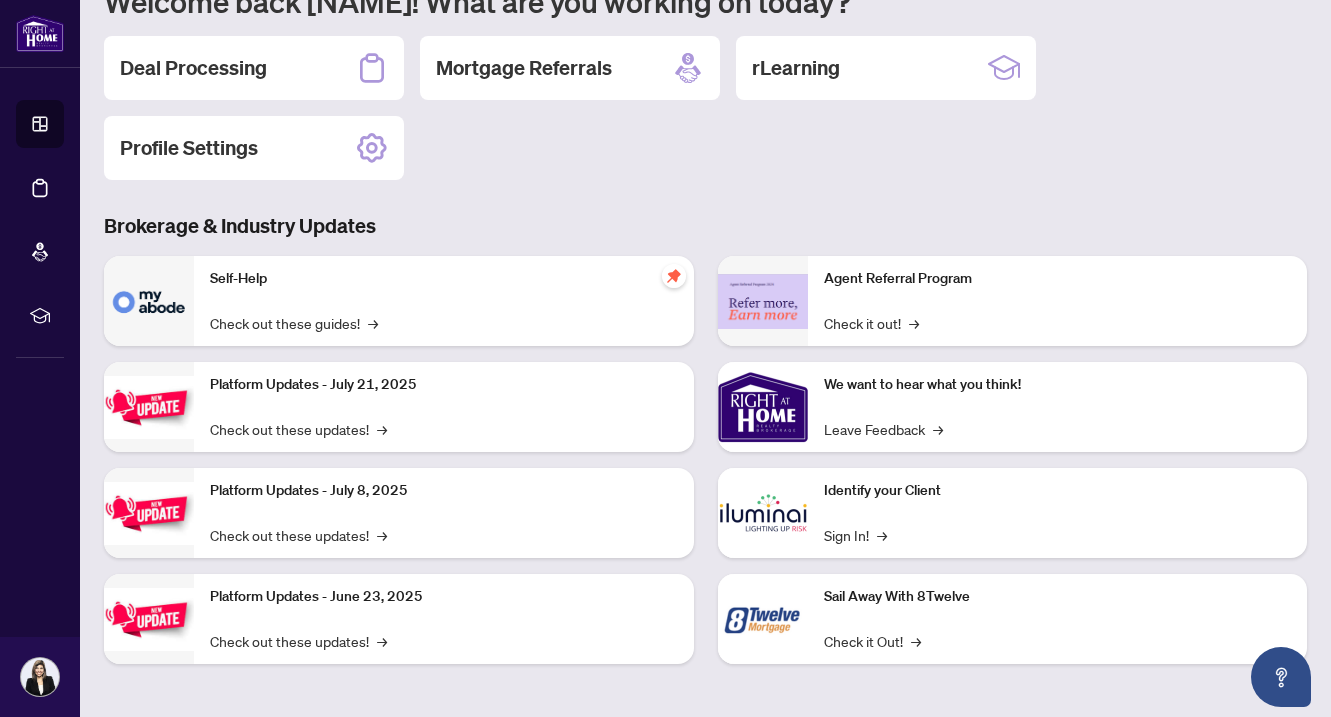click on "Agent Referral Program Check it out! →" at bounding box center (1058, 301) 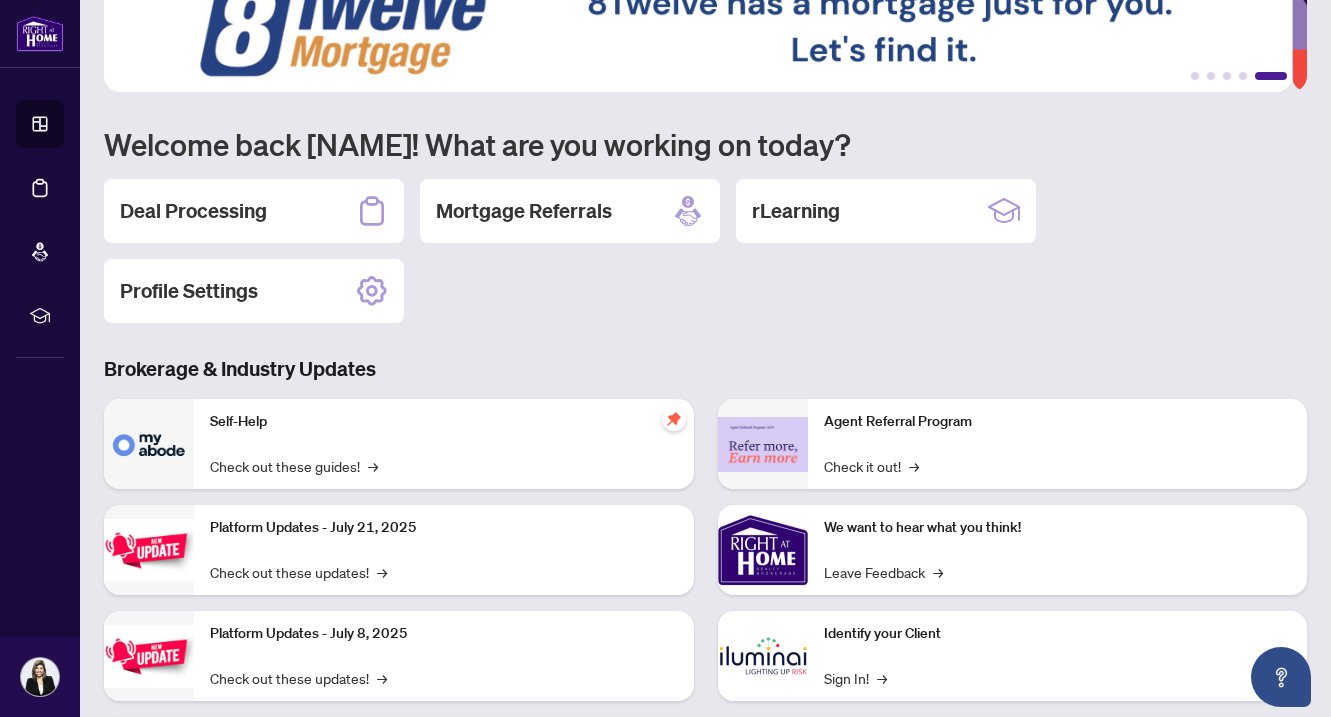 scroll, scrollTop: 0, scrollLeft: 0, axis: both 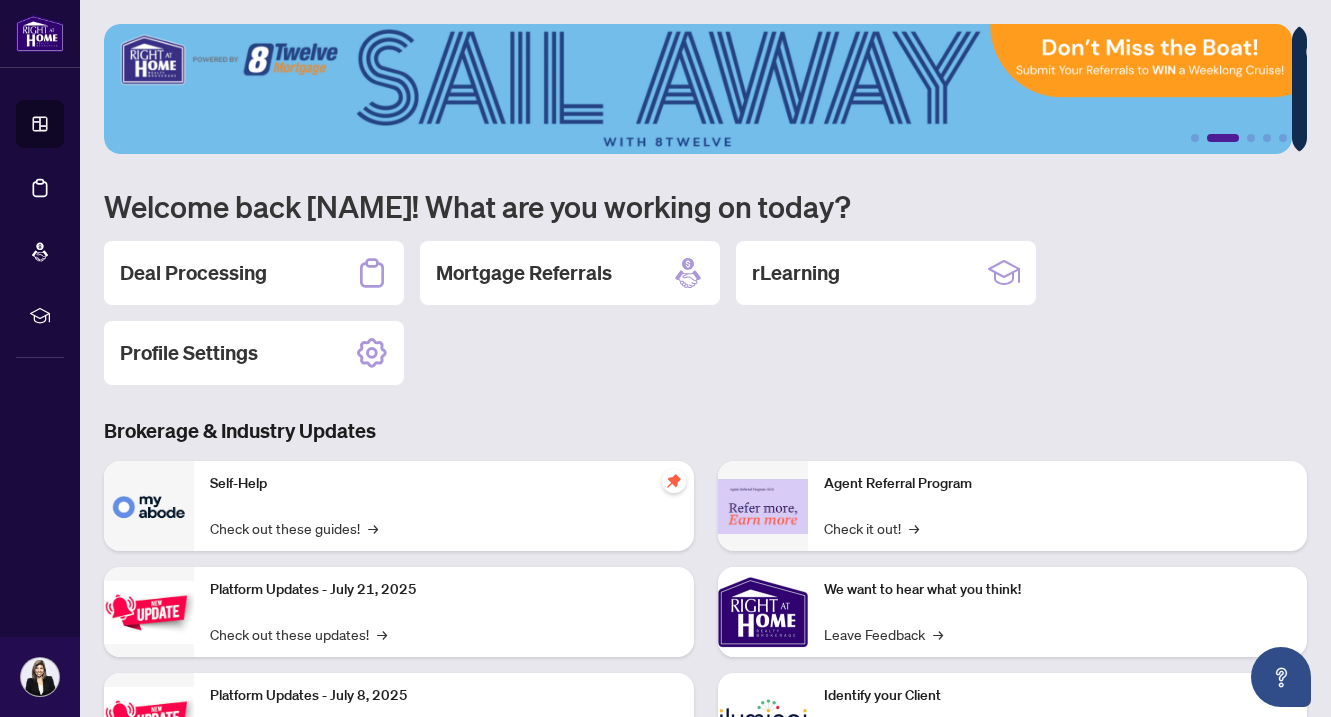 click at bounding box center [698, 89] 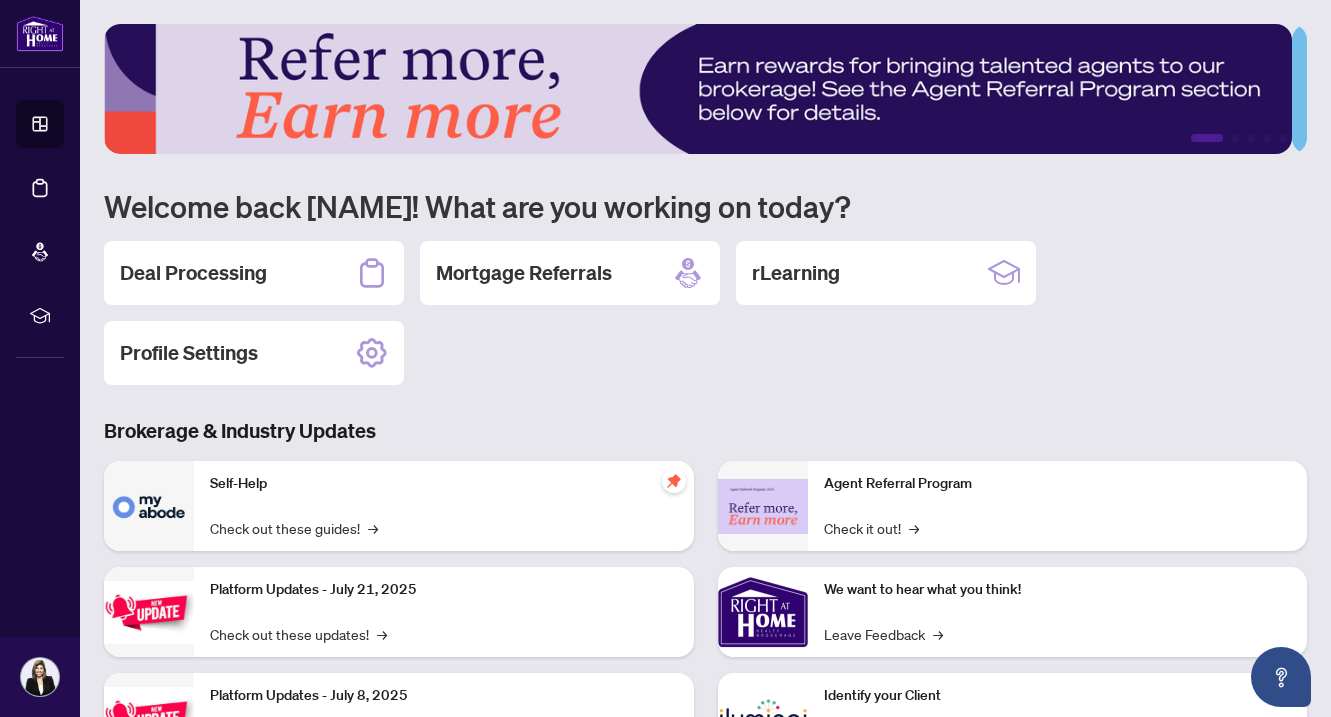 click on "Deal Processing Mortgage Referrals rLearning Profile Settings" at bounding box center [705, 313] 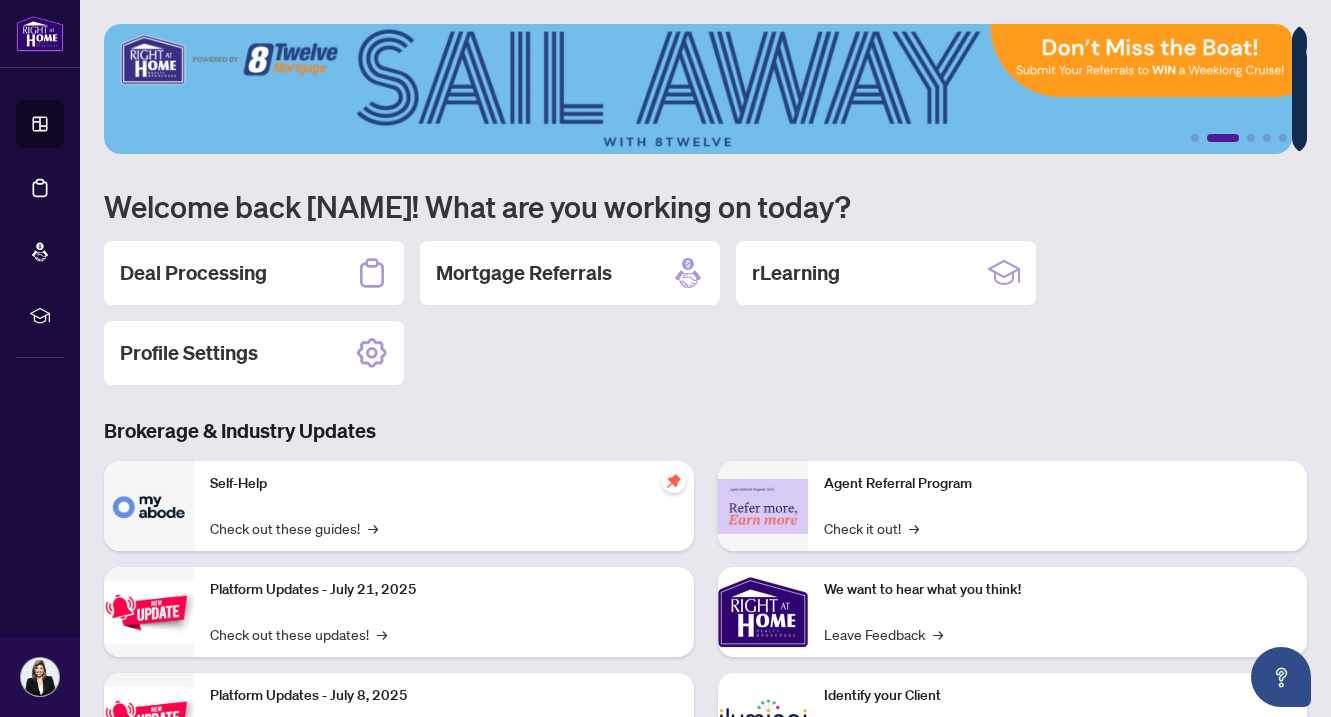 click on "Deal Processing Mortgage Referrals rLearning Profile Settings" at bounding box center [705, 313] 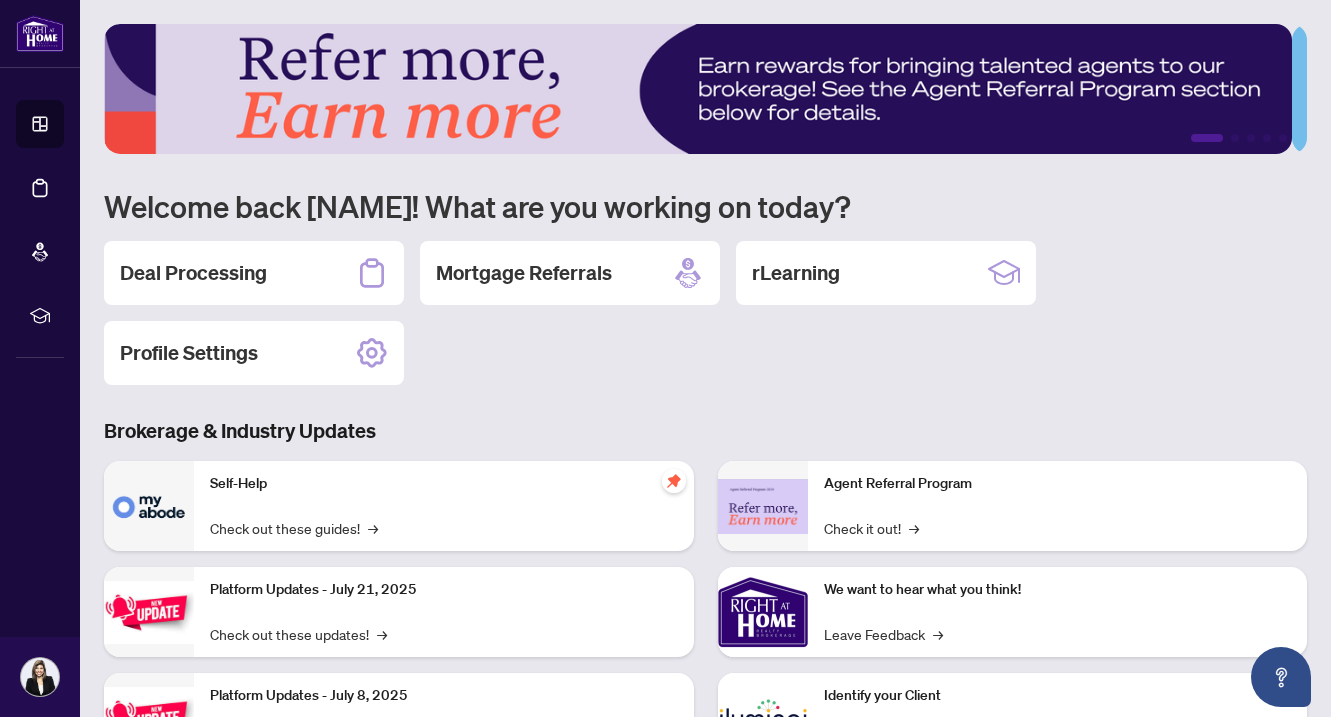 click on "Deal Processing Mortgage Referrals rLearning Profile Settings" at bounding box center [705, 313] 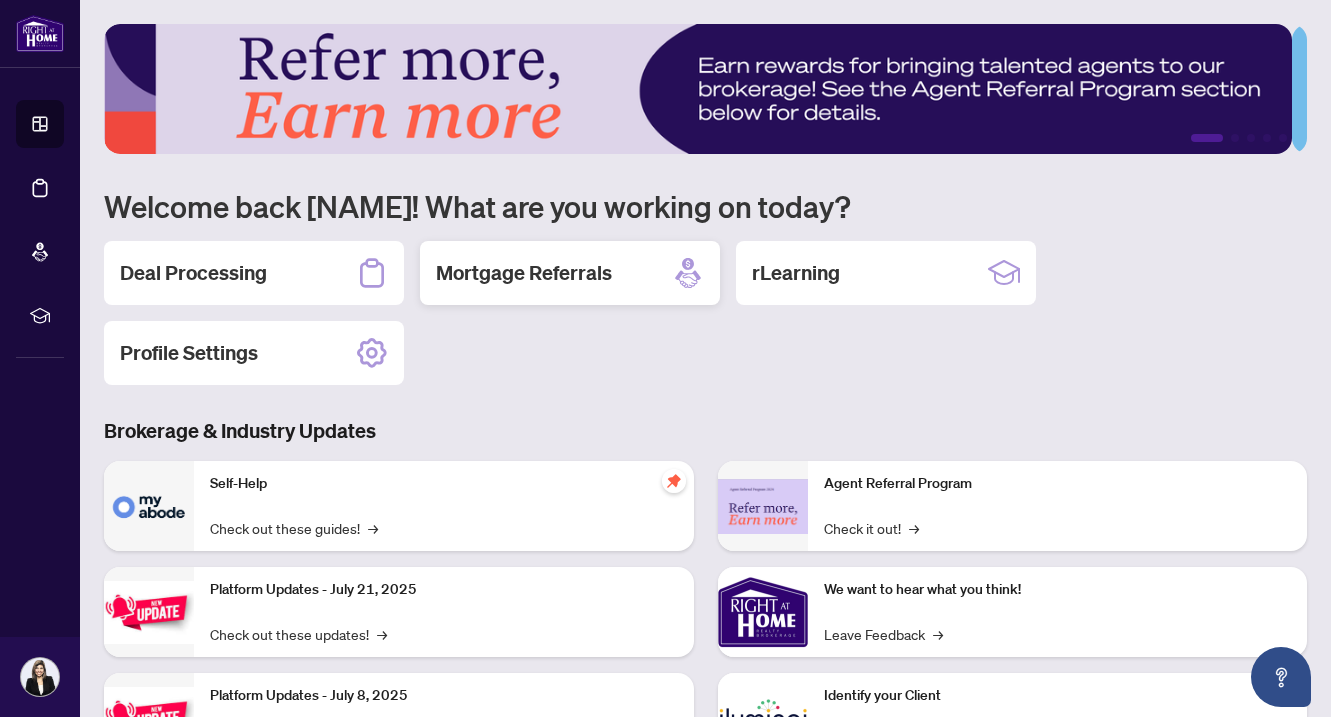 click on "Mortgage Referrals" at bounding box center (524, 273) 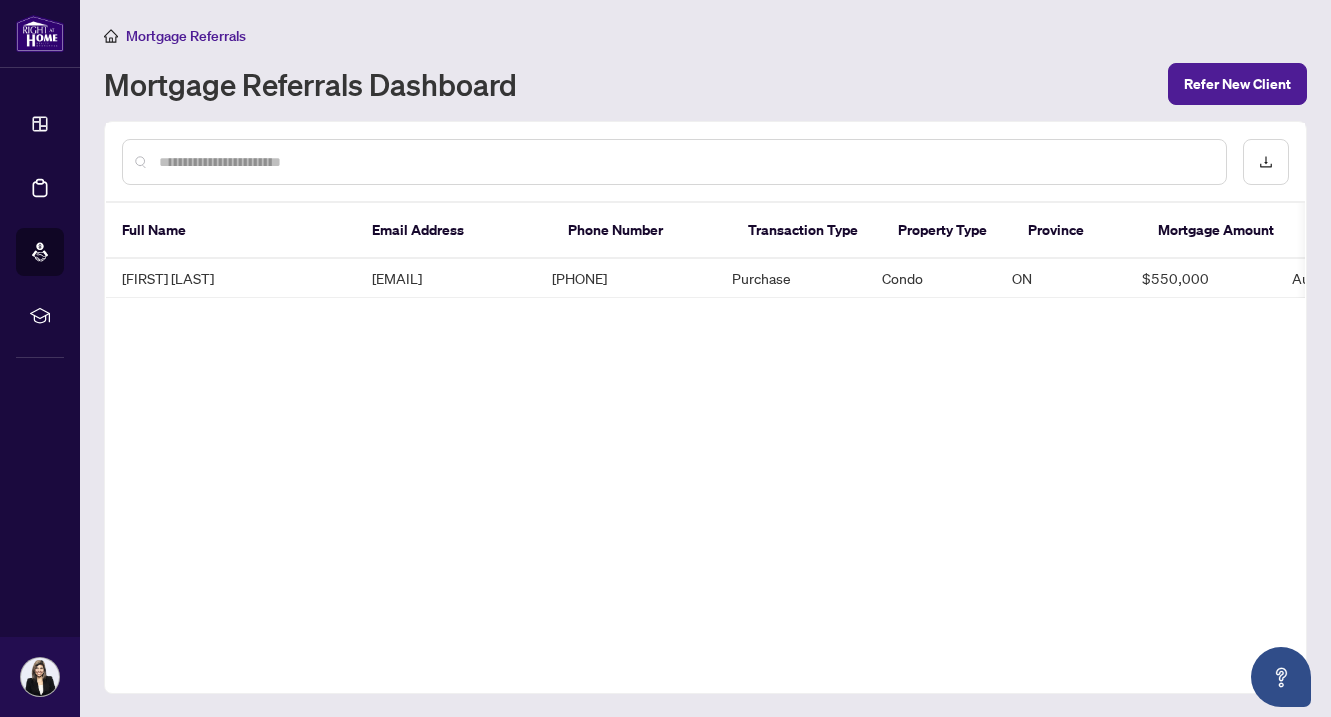 click on "Mortgage Referrals Dashboard" at bounding box center (630, 84) 